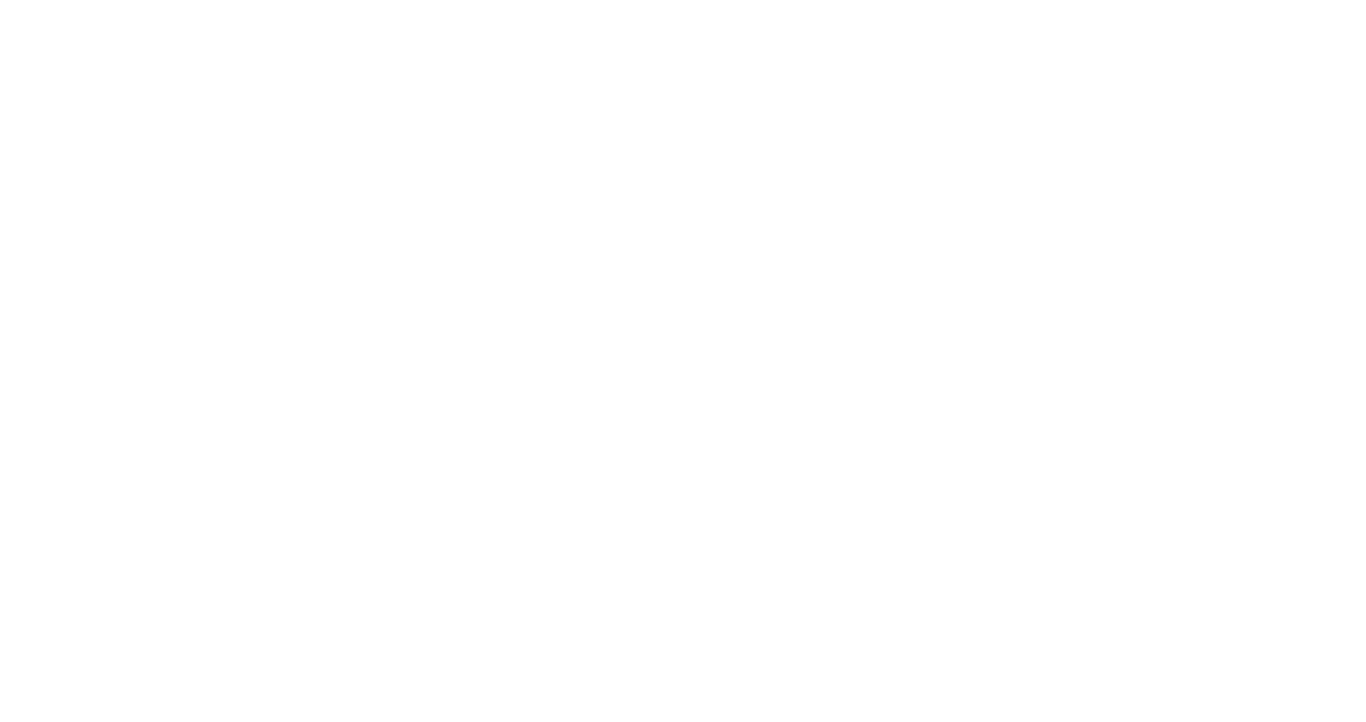 scroll, scrollTop: 0, scrollLeft: 0, axis: both 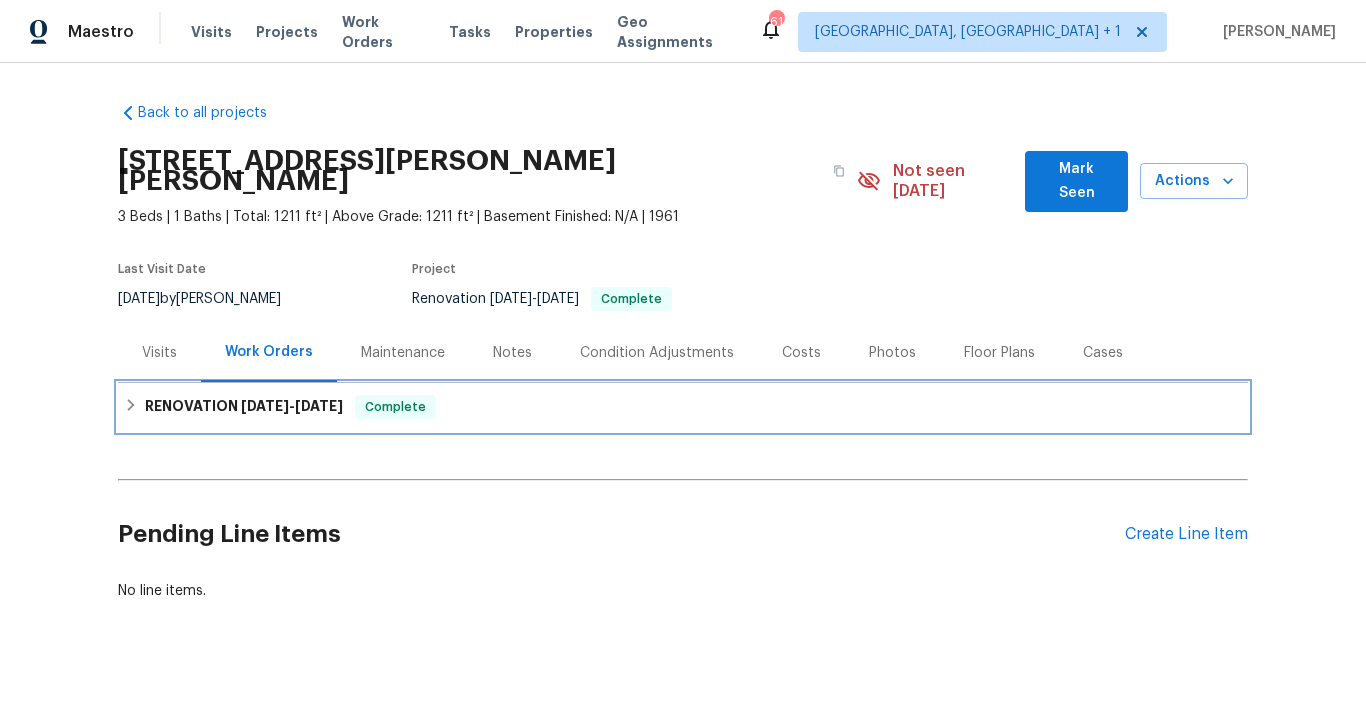 click on "RENOVATION   [DATE]  -  [DATE]" at bounding box center (244, 407) 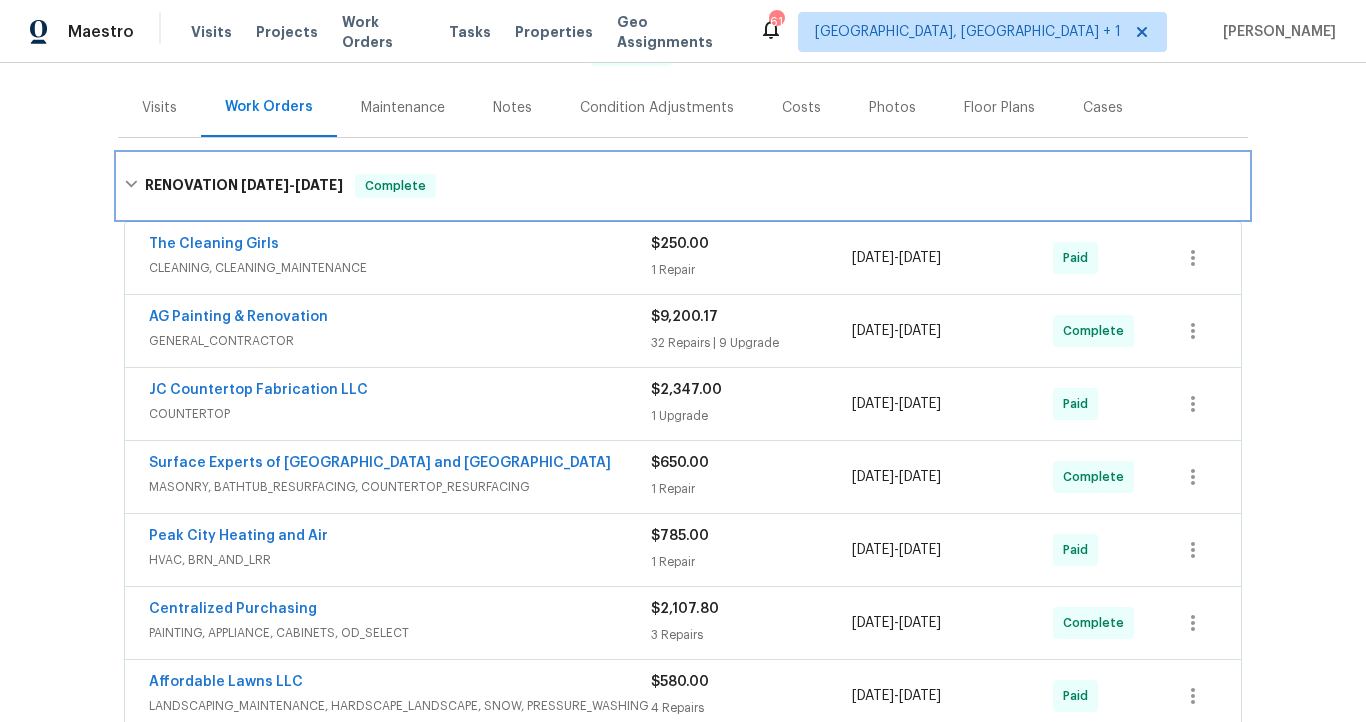 scroll, scrollTop: 241, scrollLeft: 0, axis: vertical 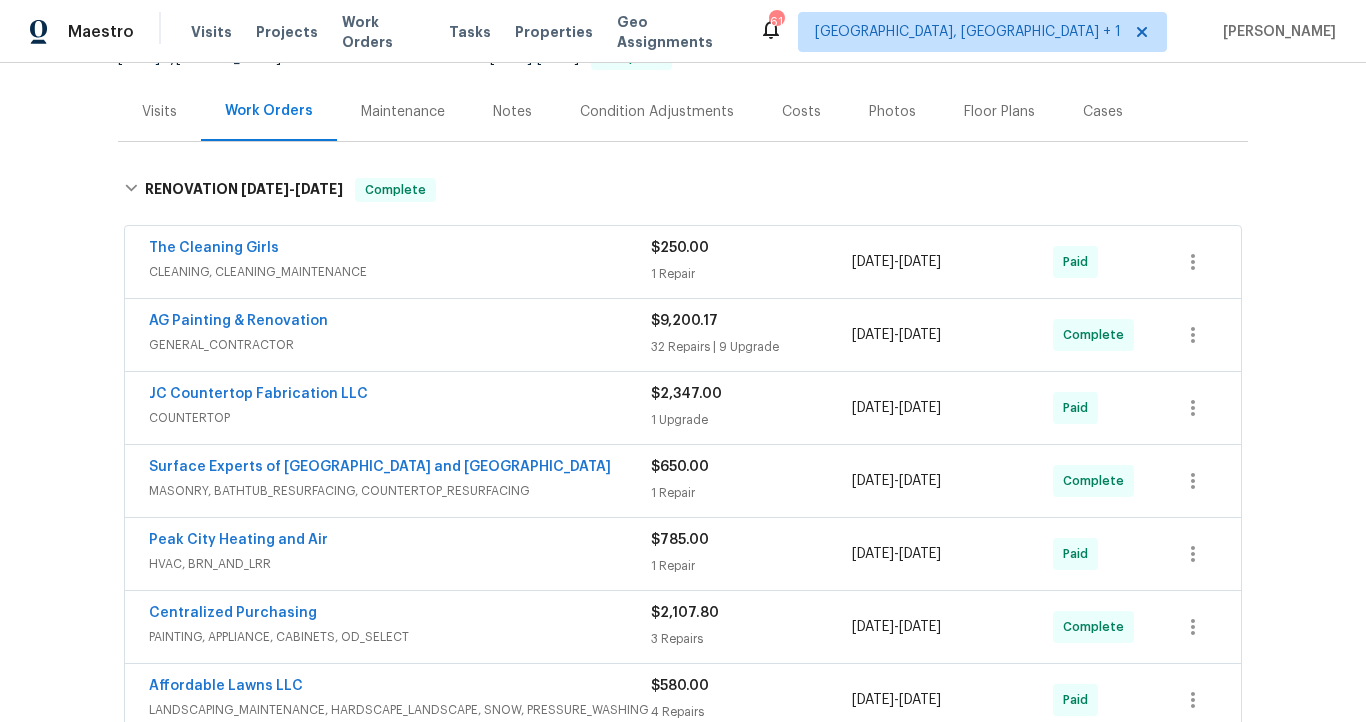 click on "GENERAL_CONTRACTOR" at bounding box center [400, 345] 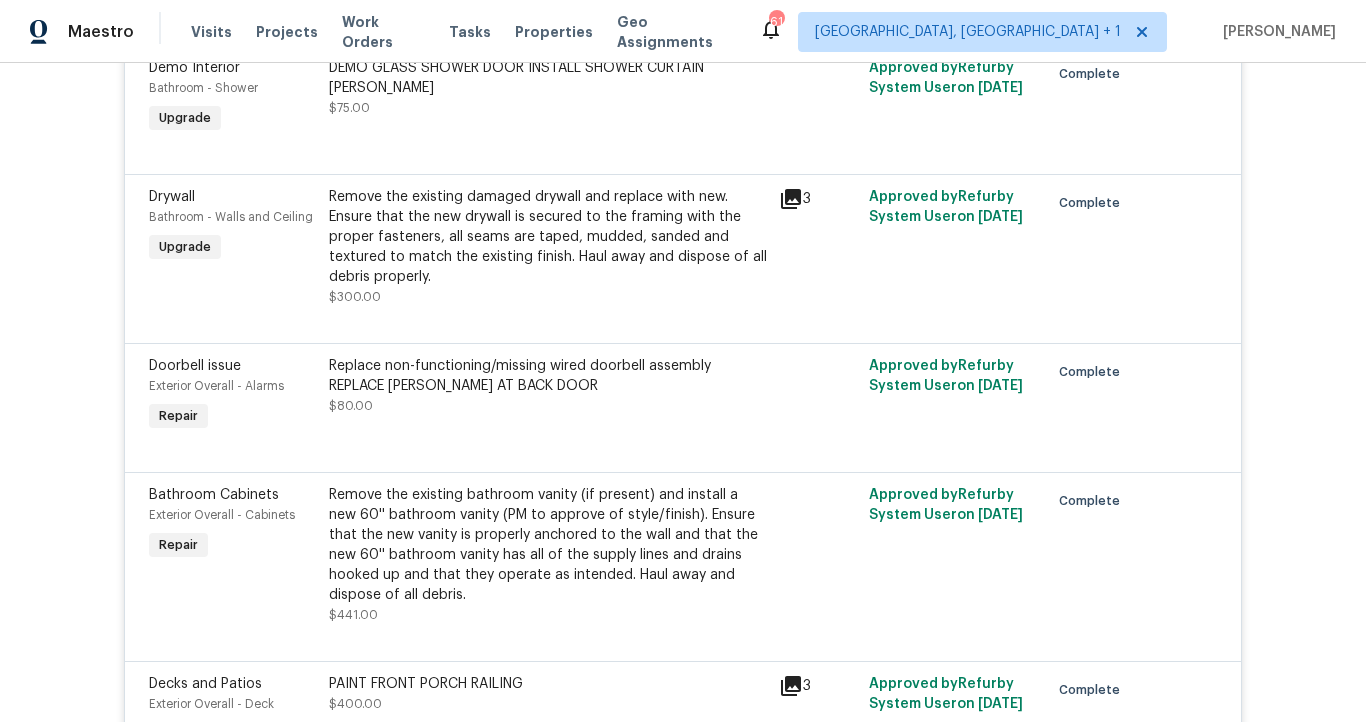 scroll, scrollTop: 1623, scrollLeft: 0, axis: vertical 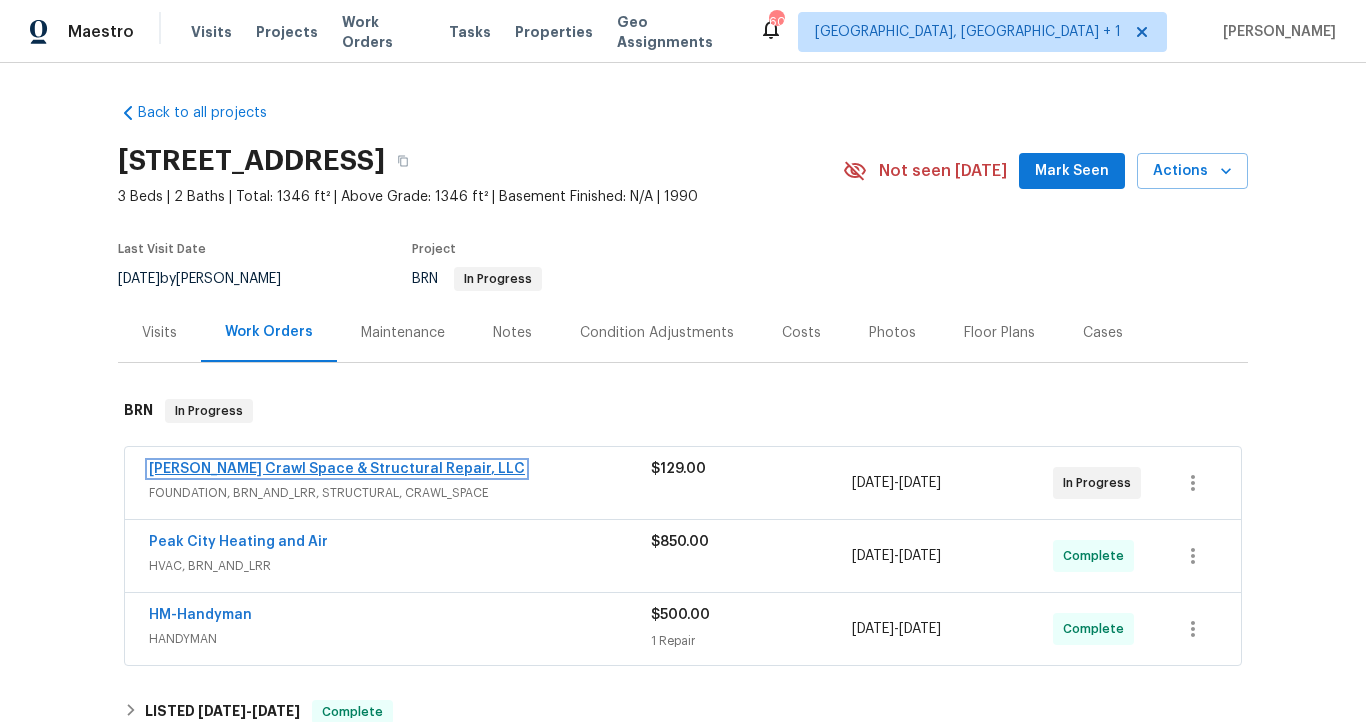click on "Falcone Crawl Space & Structural Repair, LLC" at bounding box center [337, 469] 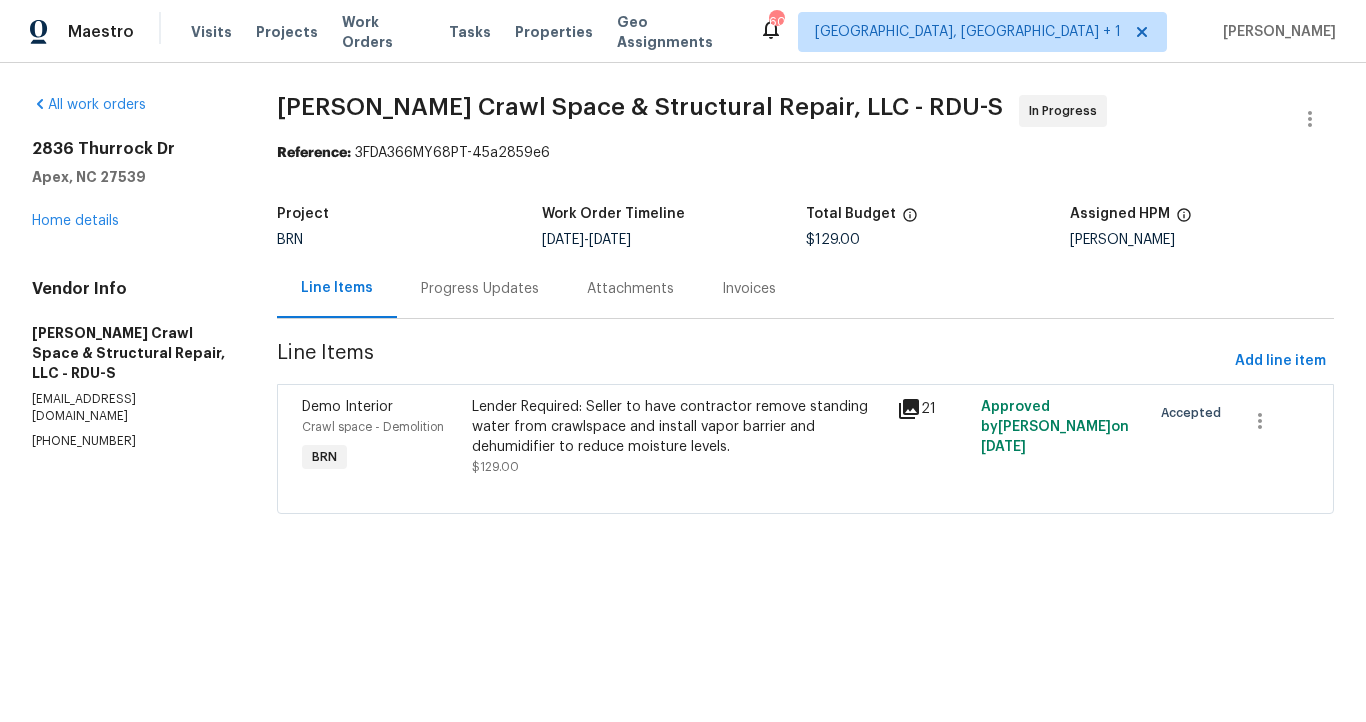 click on "Progress Updates" at bounding box center [480, 289] 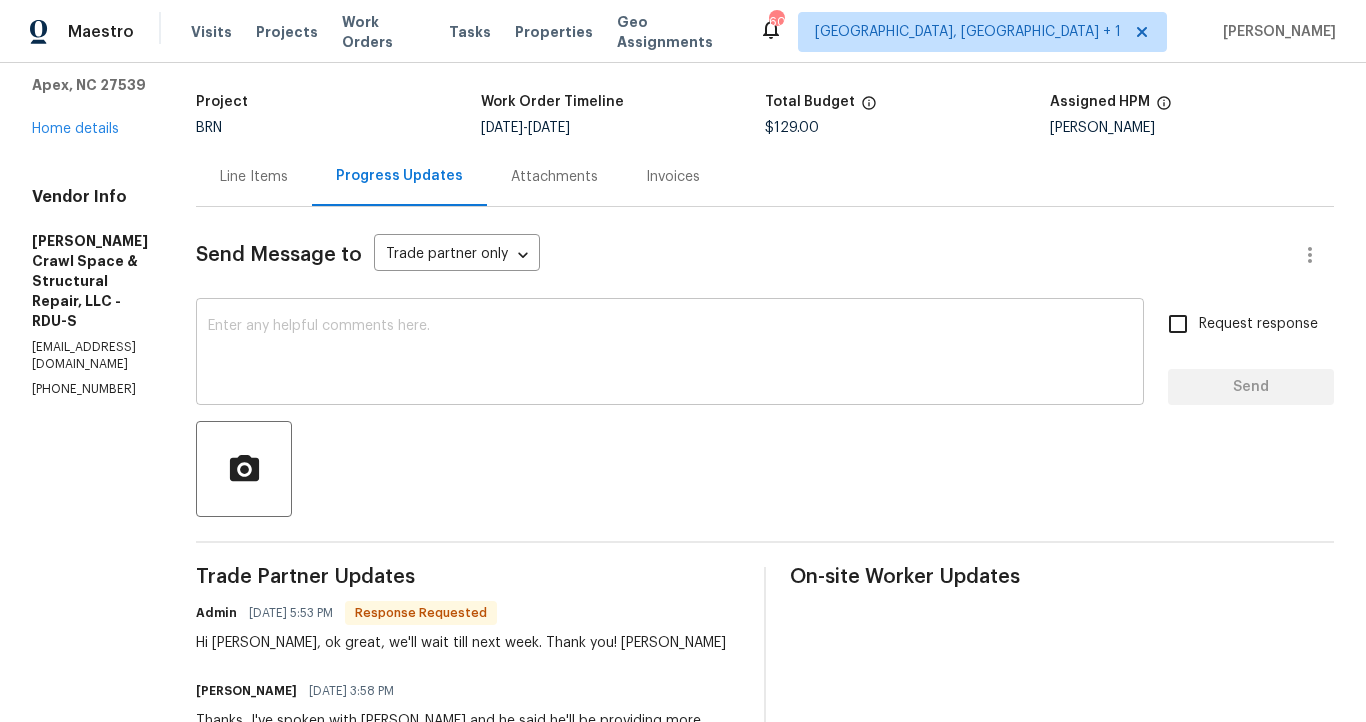 scroll, scrollTop: 0, scrollLeft: 0, axis: both 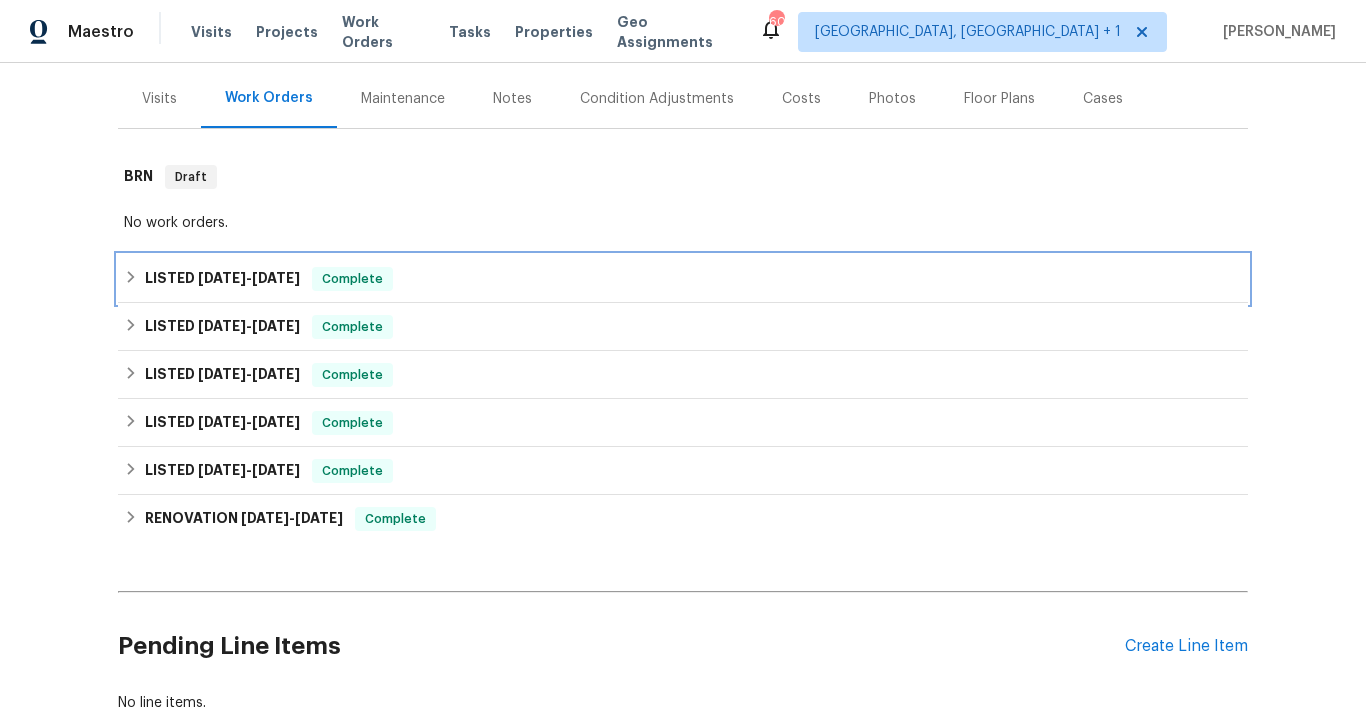 click on "LISTED   7/10/25  -  7/17/25" at bounding box center [222, 279] 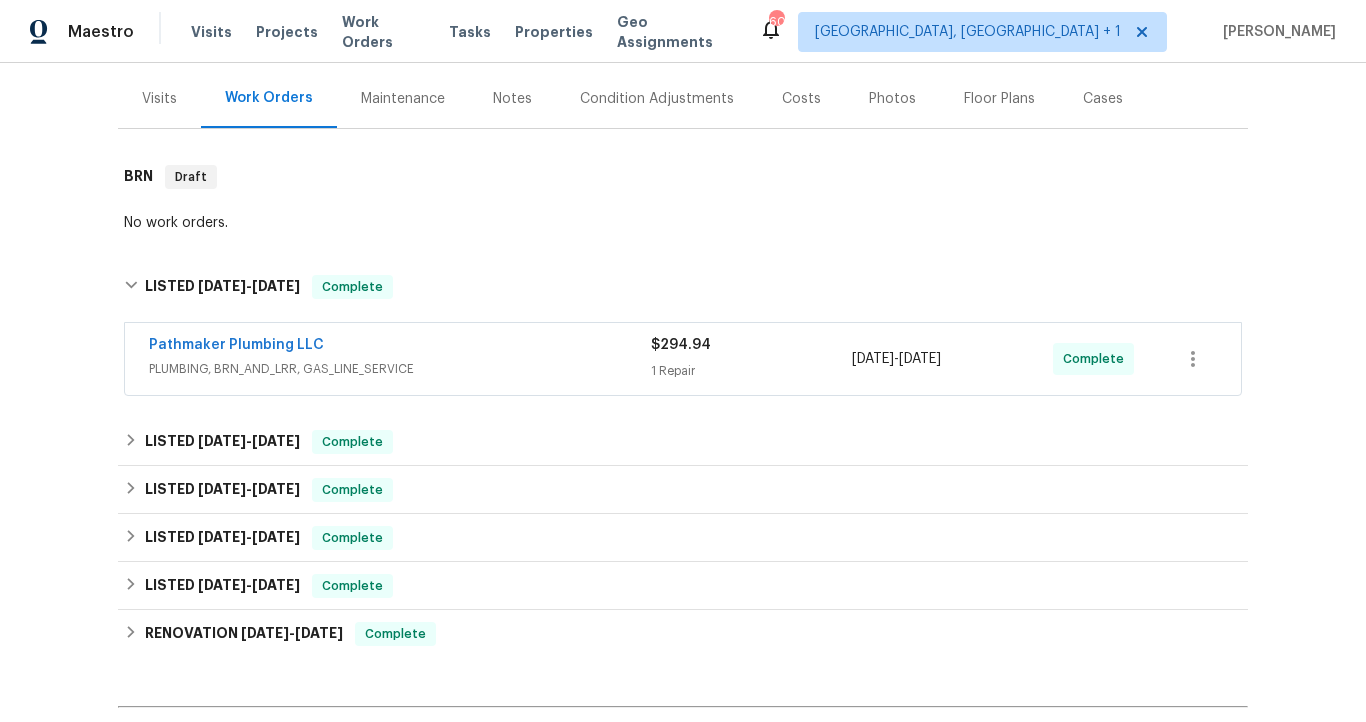 click on "PLUMBING, BRN_AND_LRR, GAS_LINE_SERVICE" at bounding box center (400, 369) 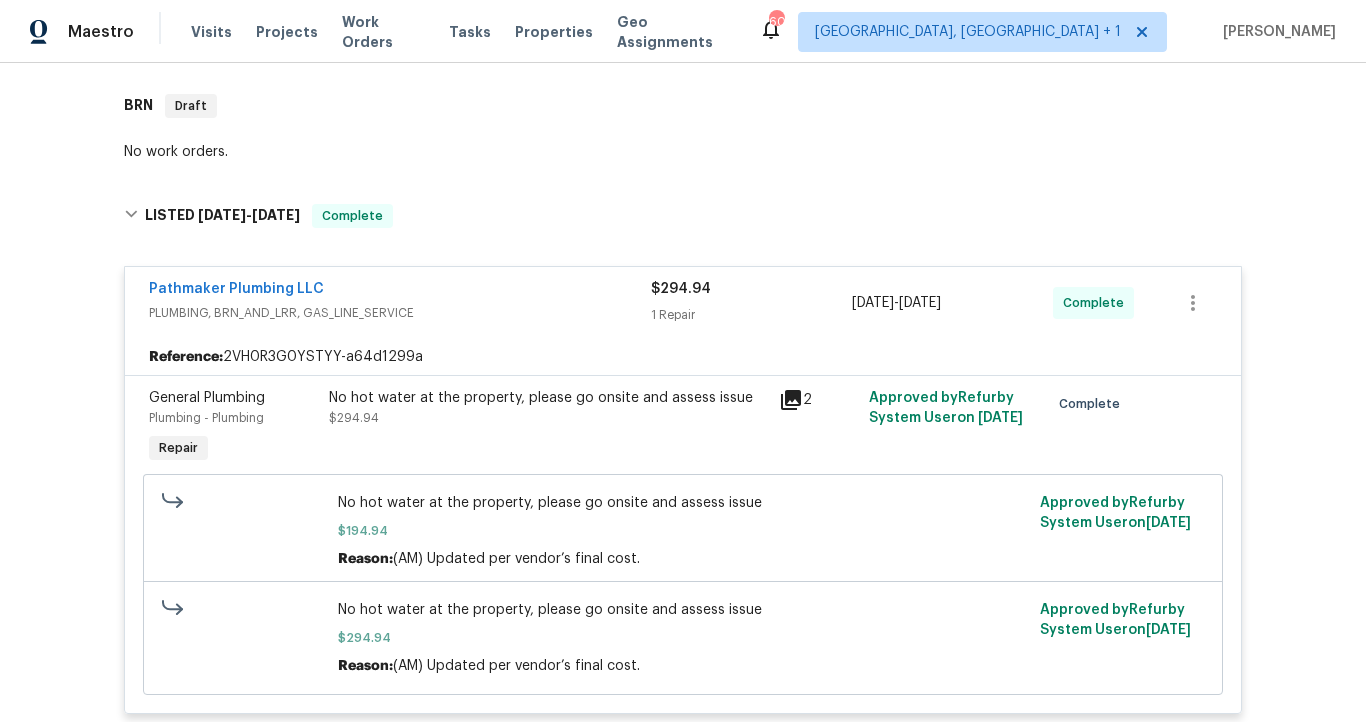 scroll, scrollTop: 303, scrollLeft: 0, axis: vertical 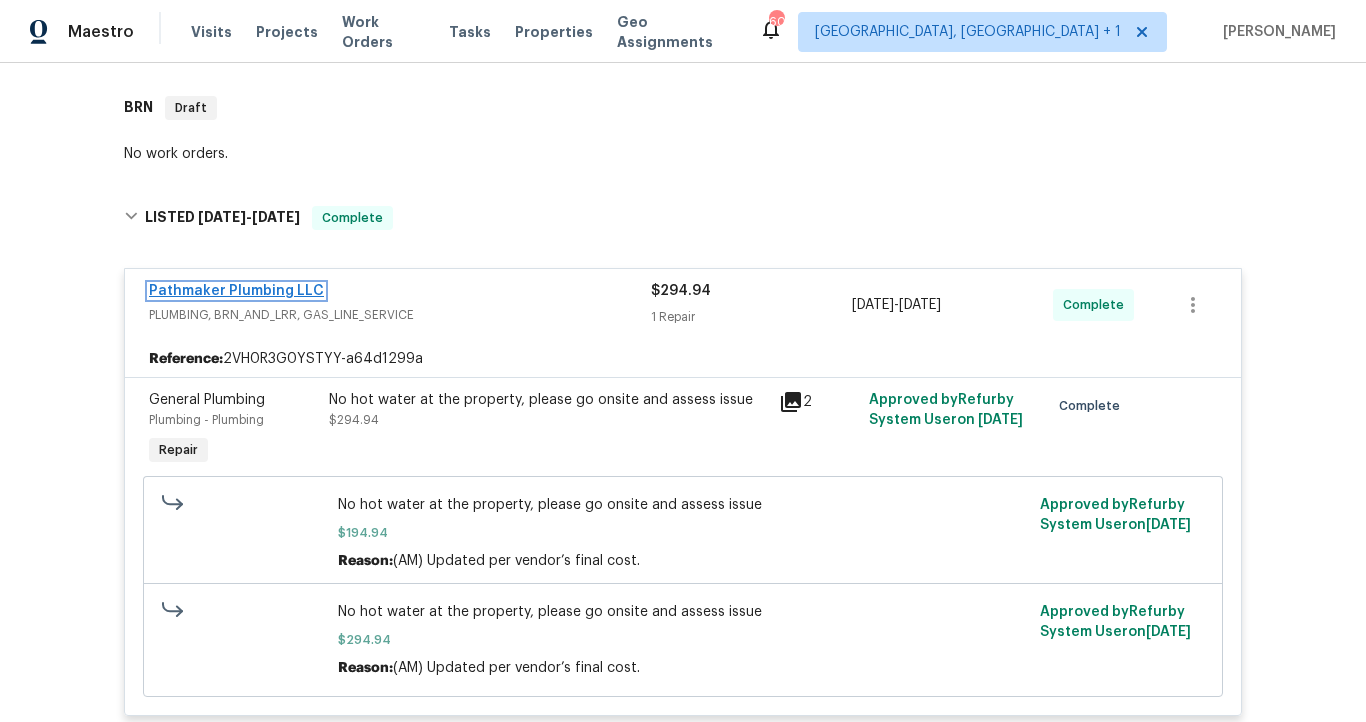 click on "Pathmaker Plumbing LLC" at bounding box center [236, 291] 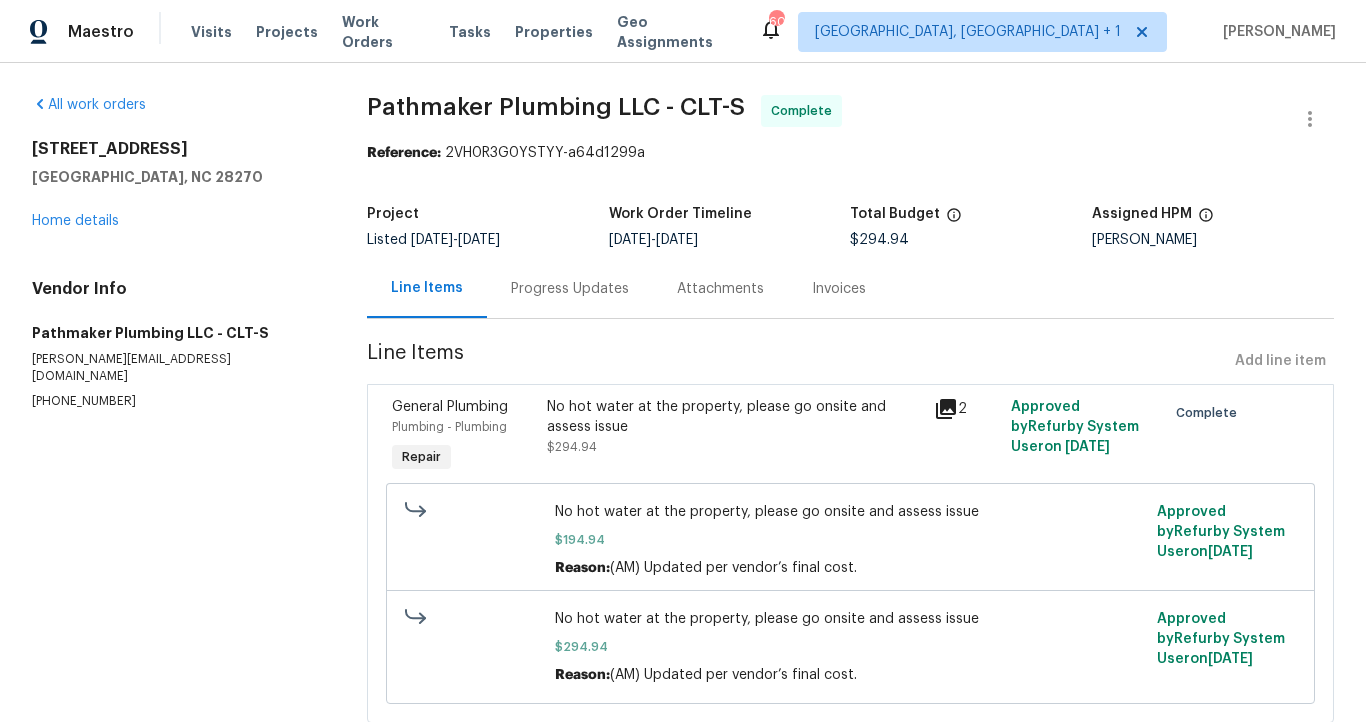 click on "Progress Updates" at bounding box center [570, 289] 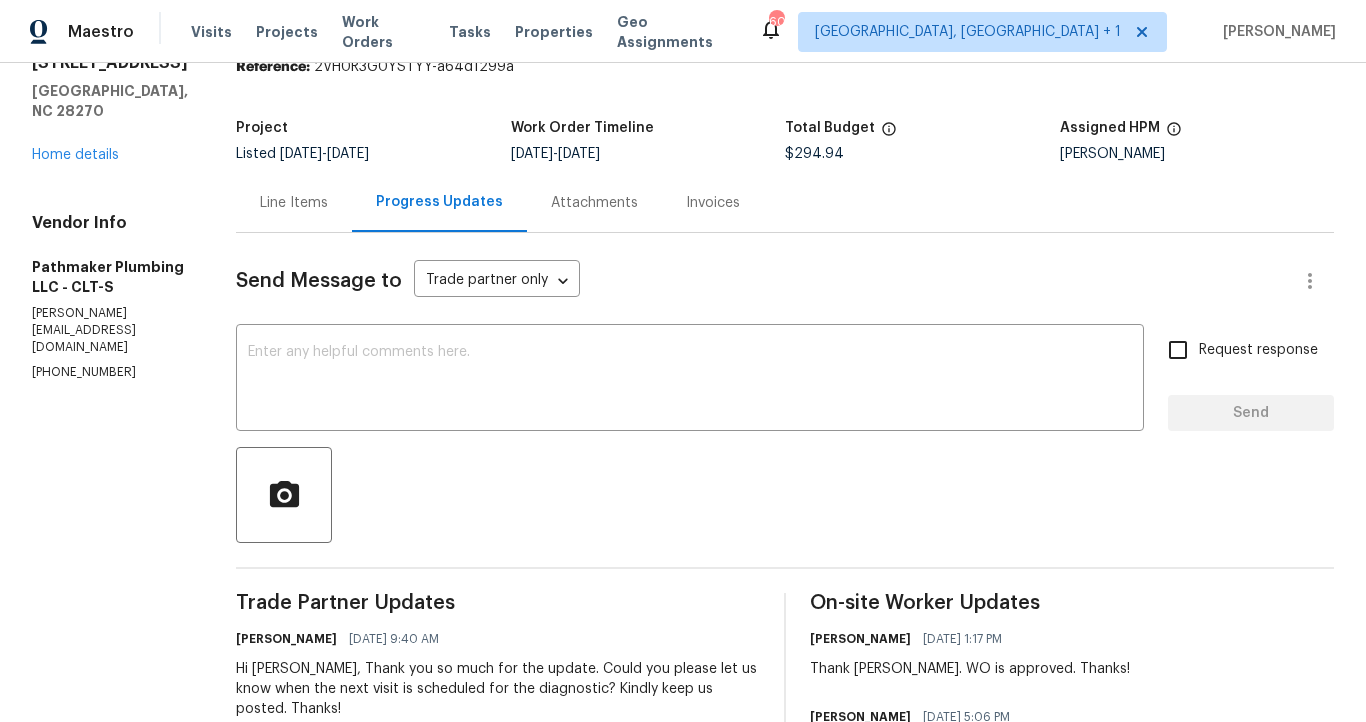 scroll, scrollTop: 0, scrollLeft: 0, axis: both 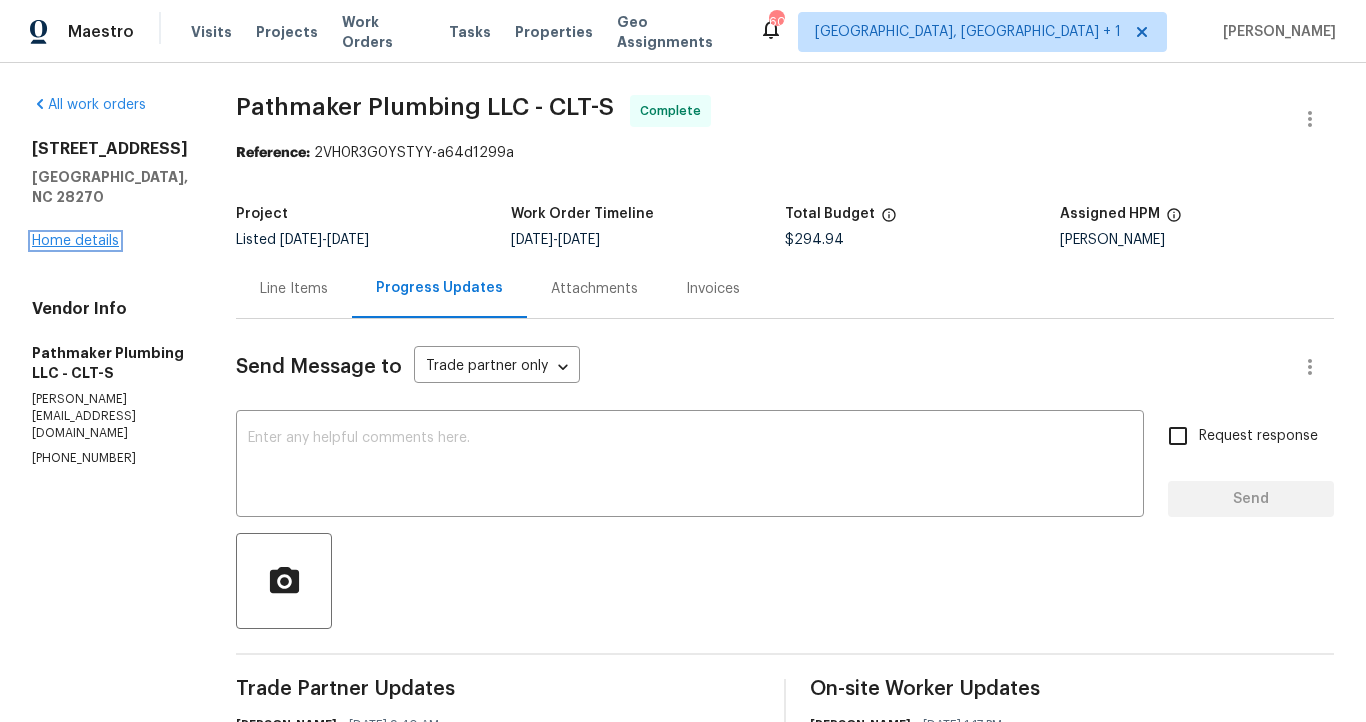 click on "Home details" at bounding box center [75, 241] 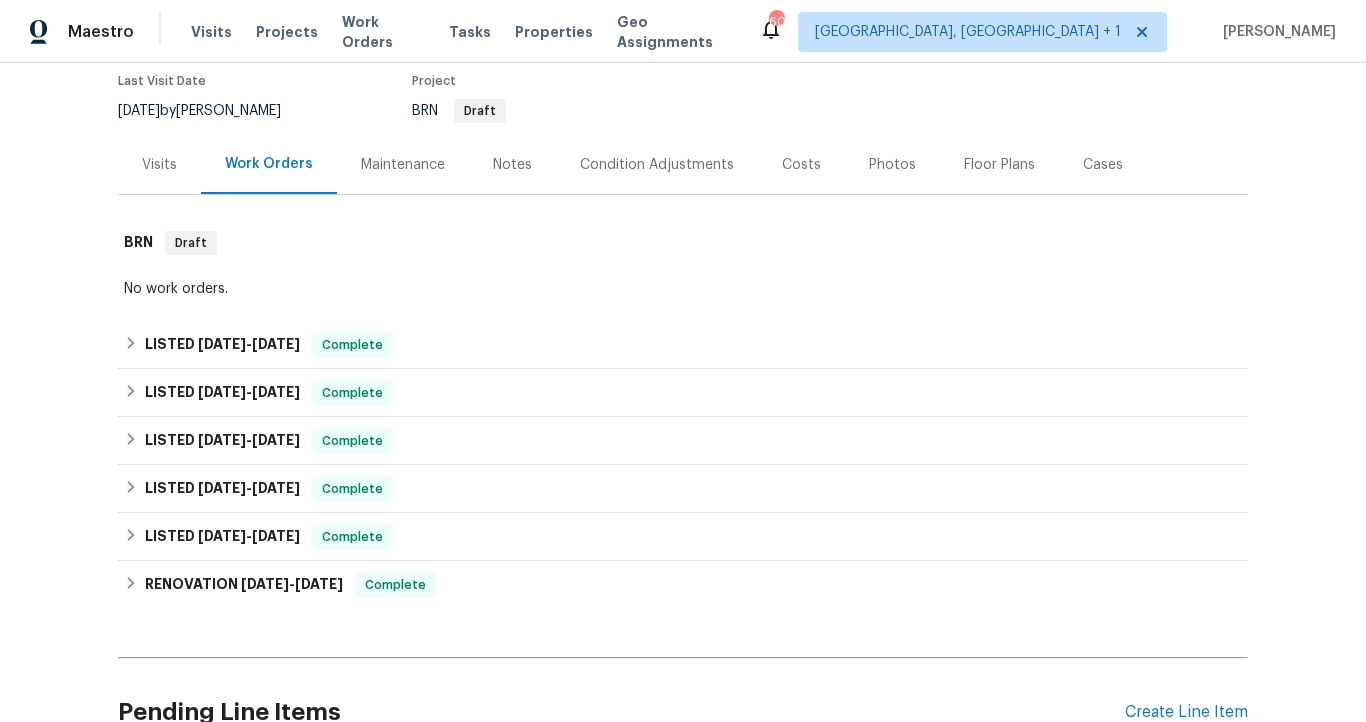 scroll, scrollTop: 179, scrollLeft: 0, axis: vertical 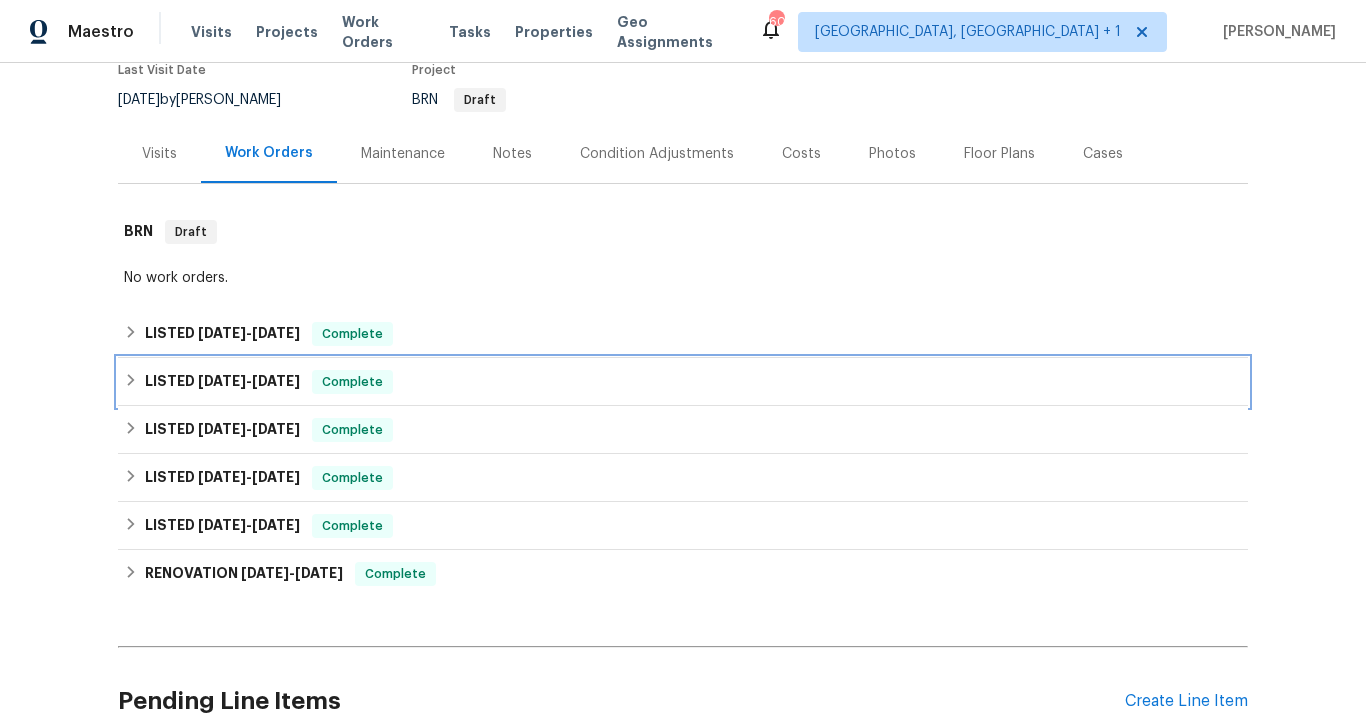 click on "LISTED   7/2/25  -  7/9/25" at bounding box center [222, 382] 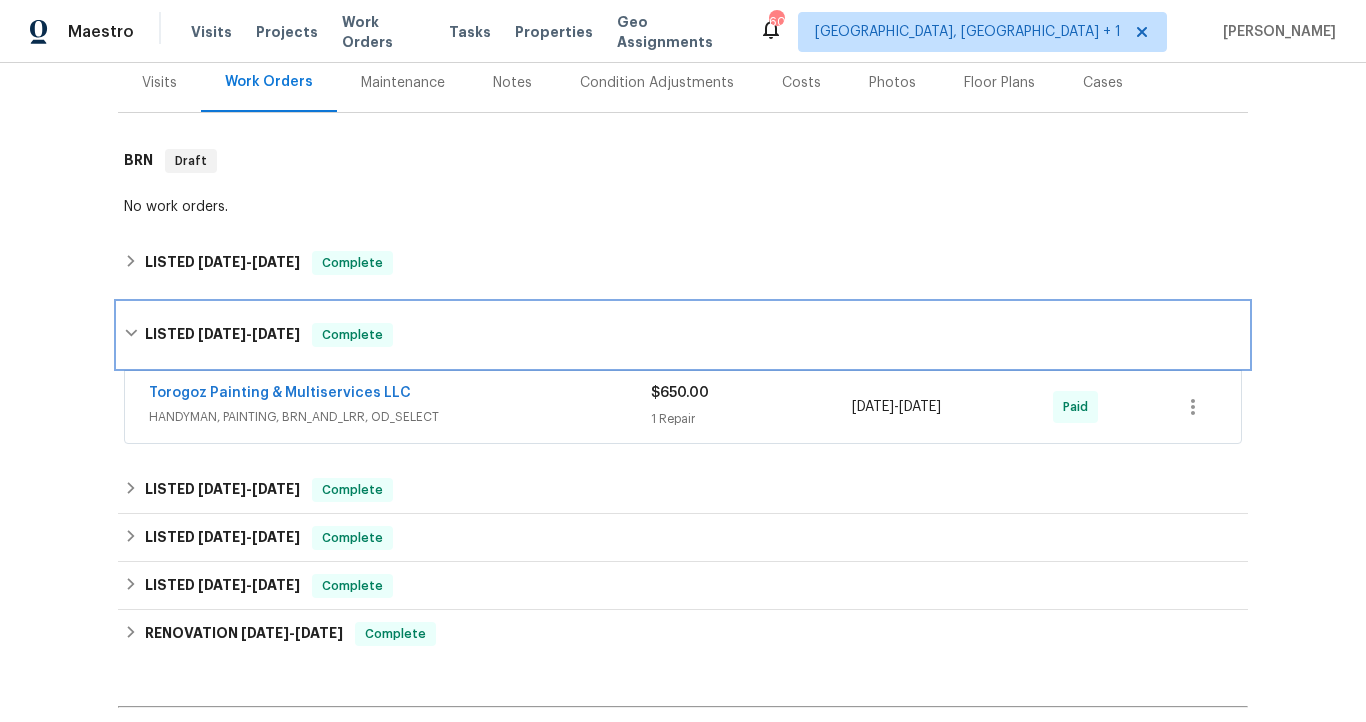 scroll, scrollTop: 262, scrollLeft: 0, axis: vertical 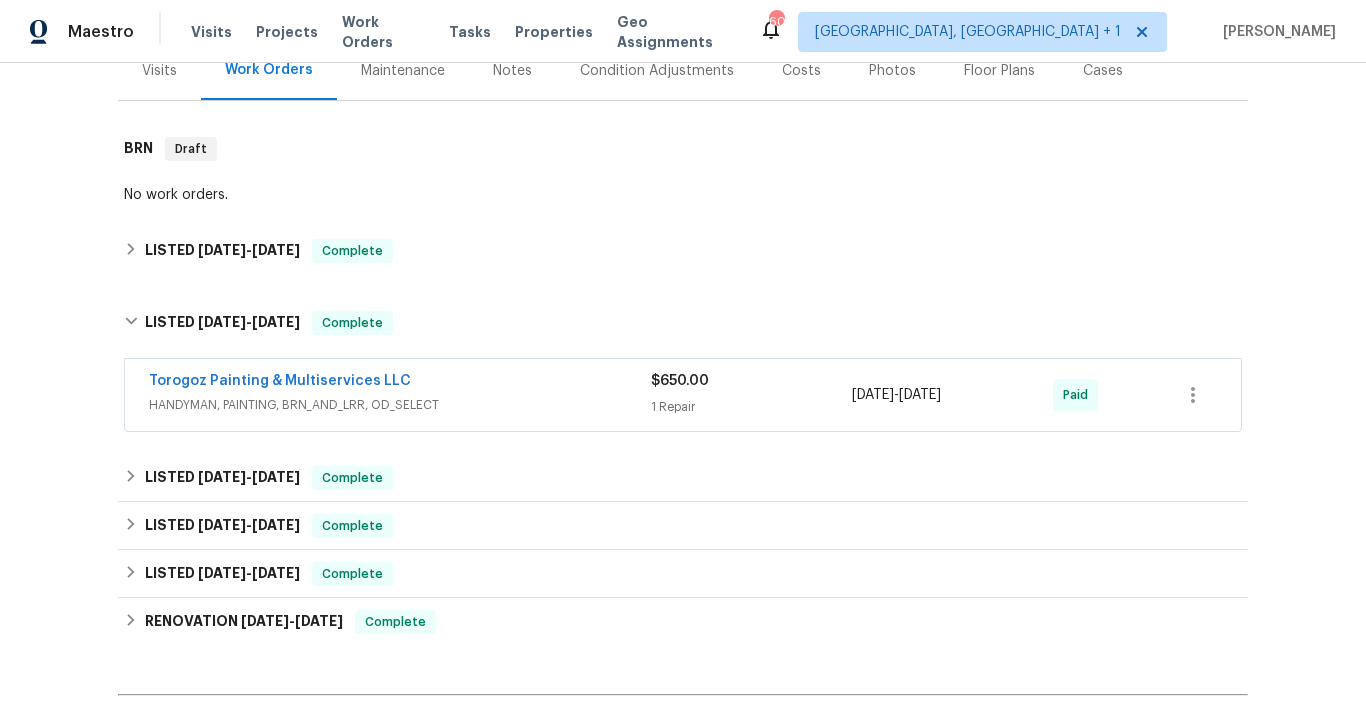 click on "Torogoz Painting & Multiservices LLC" at bounding box center (400, 383) 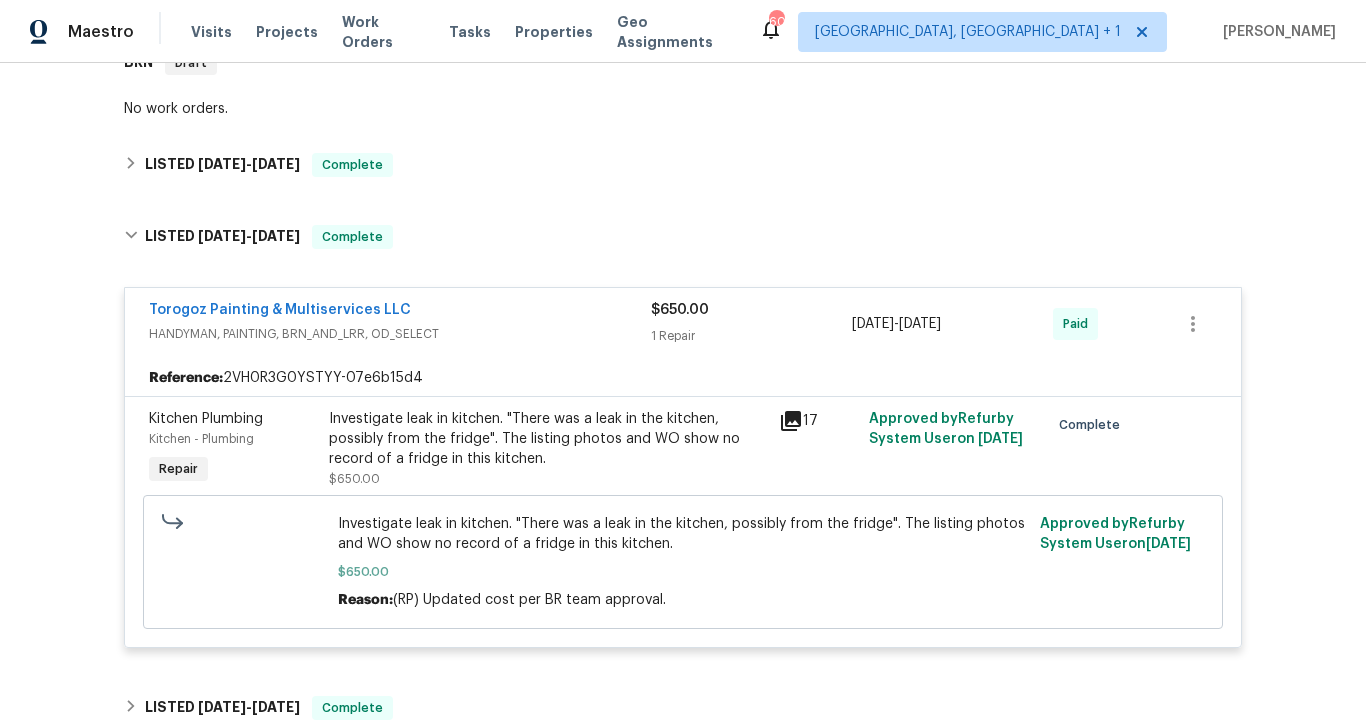 scroll, scrollTop: 354, scrollLeft: 0, axis: vertical 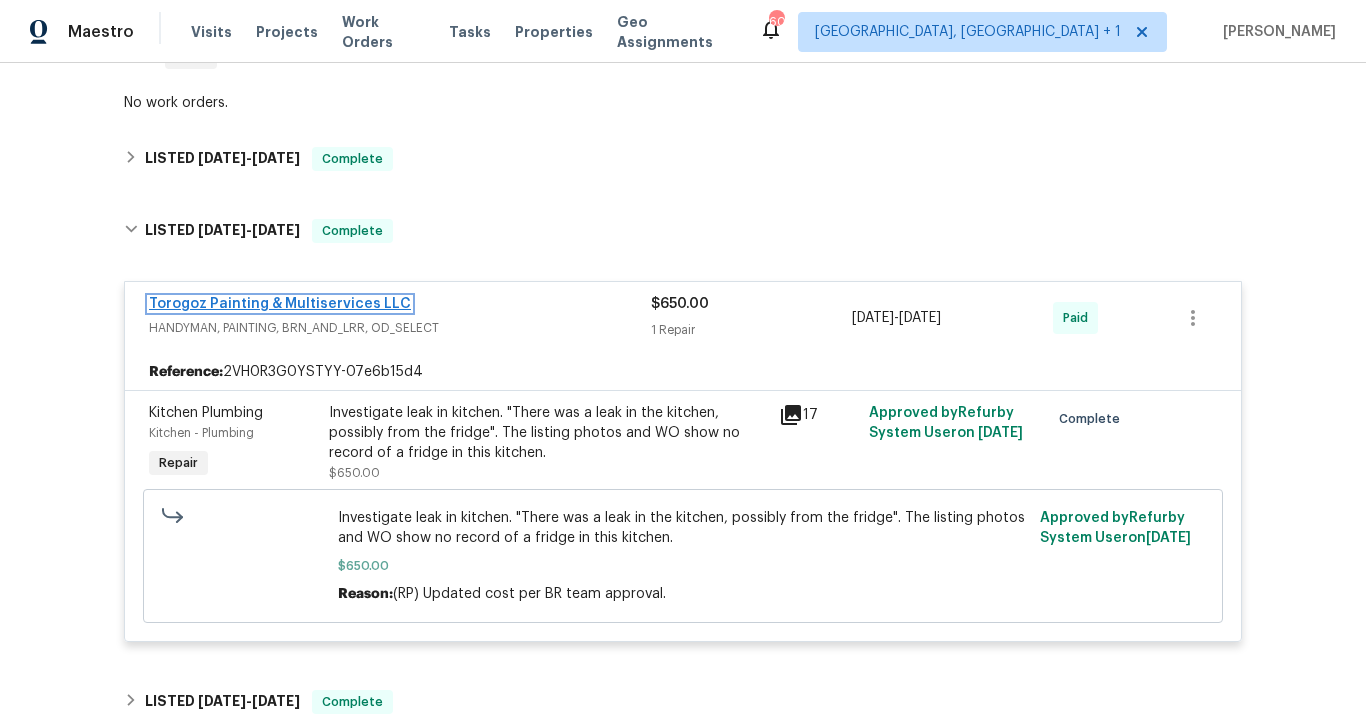 click on "Torogoz Painting & Multiservices LLC" at bounding box center [280, 304] 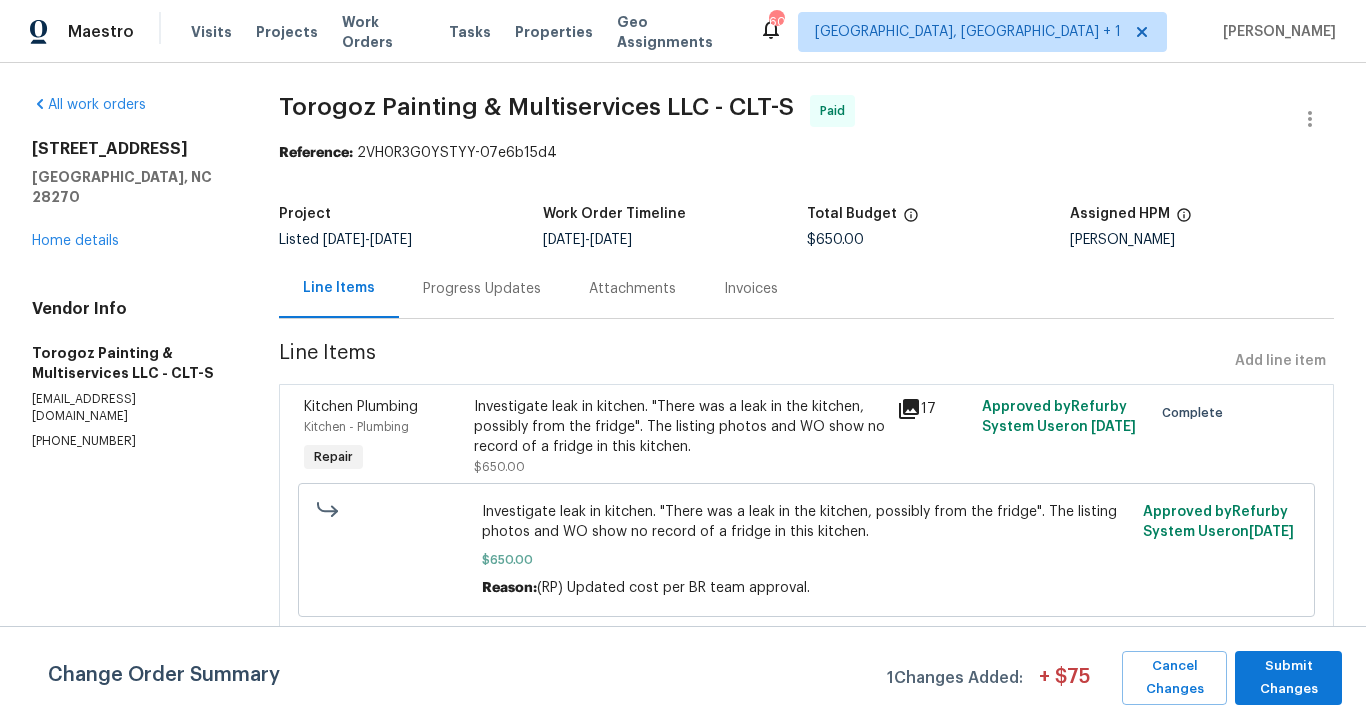 click on "Progress Updates" at bounding box center [482, 289] 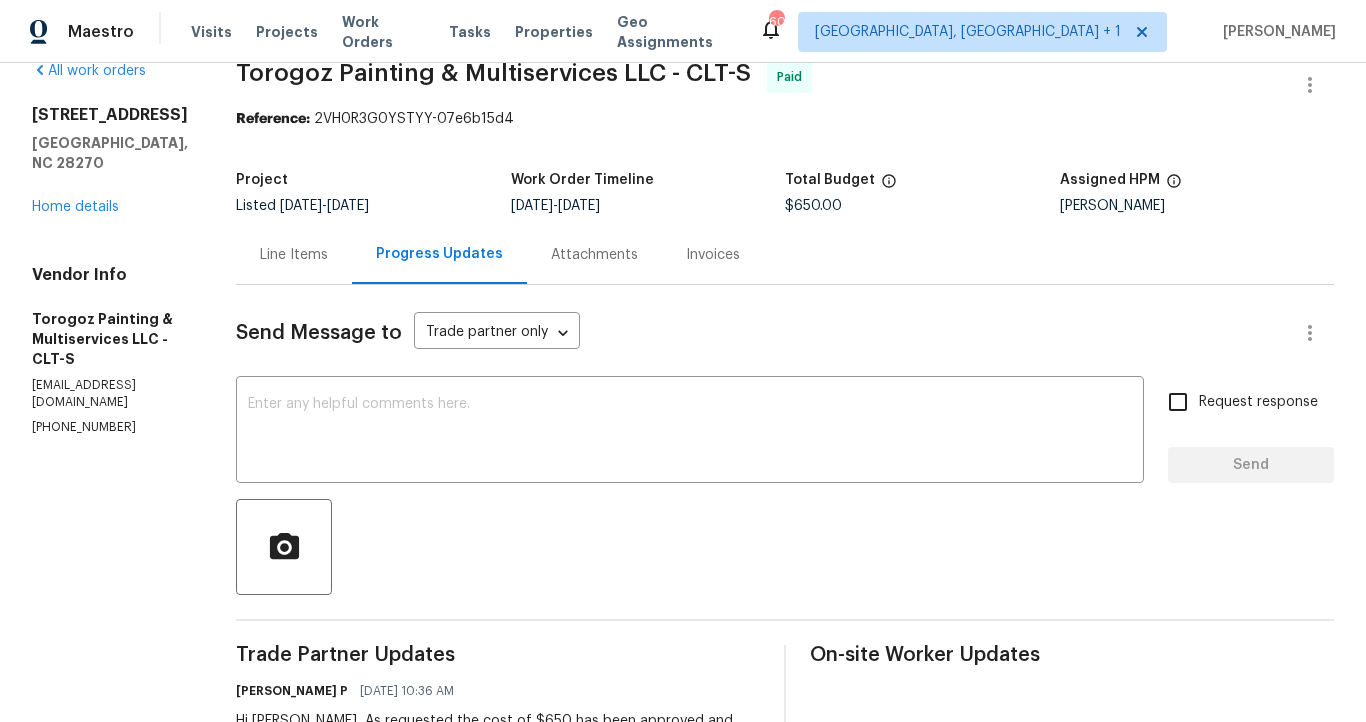 scroll, scrollTop: 18, scrollLeft: 0, axis: vertical 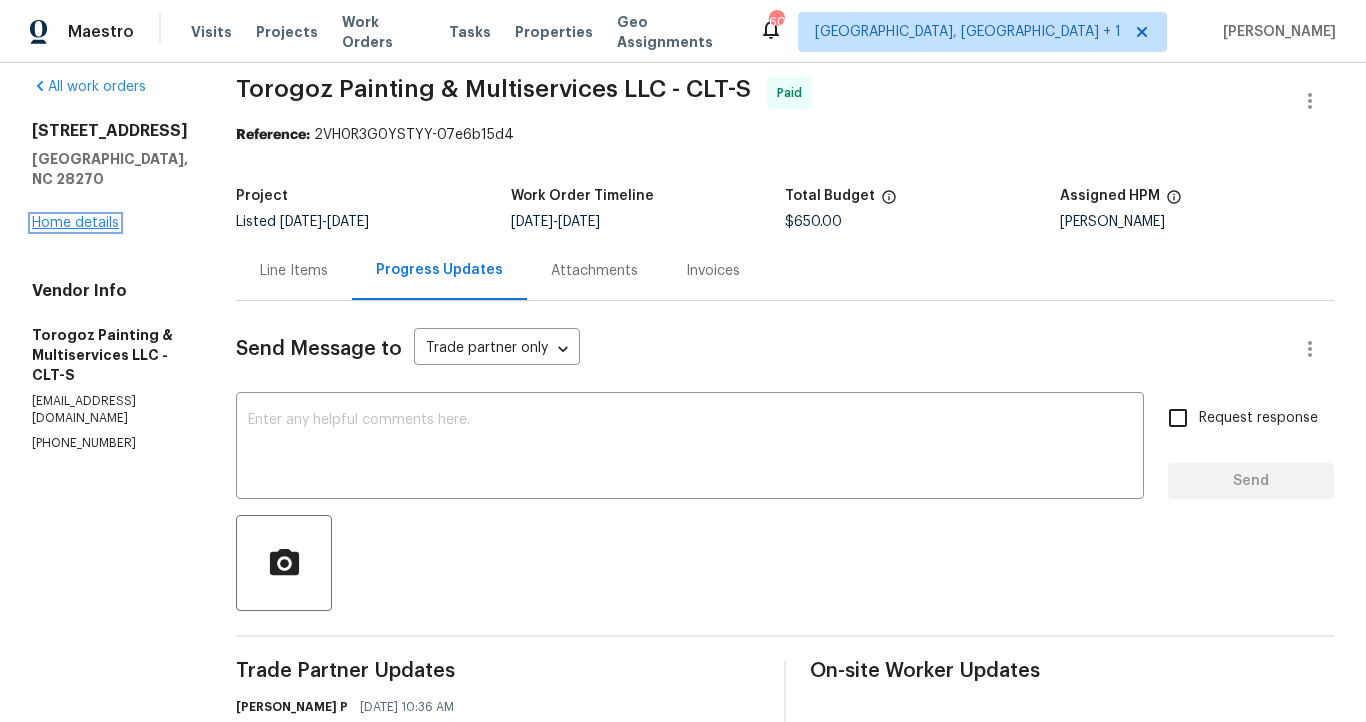 click on "Home details" at bounding box center (75, 223) 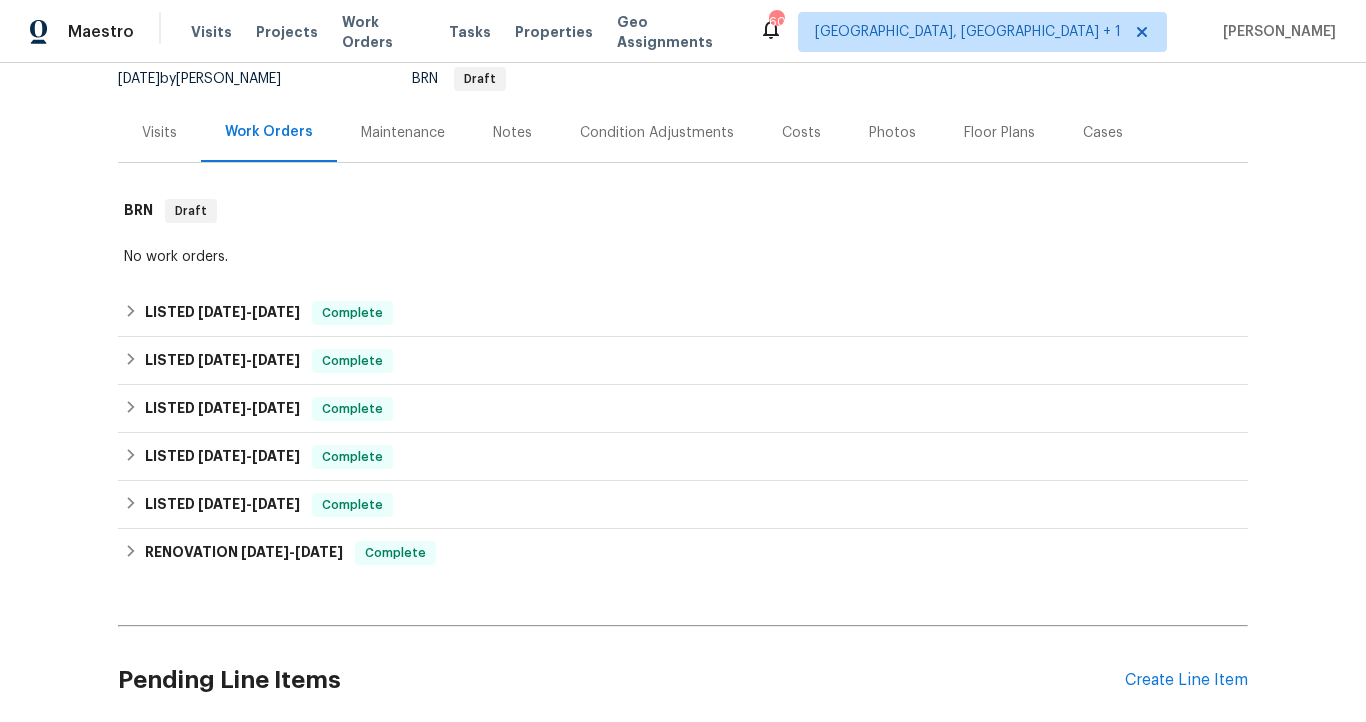 scroll, scrollTop: 198, scrollLeft: 0, axis: vertical 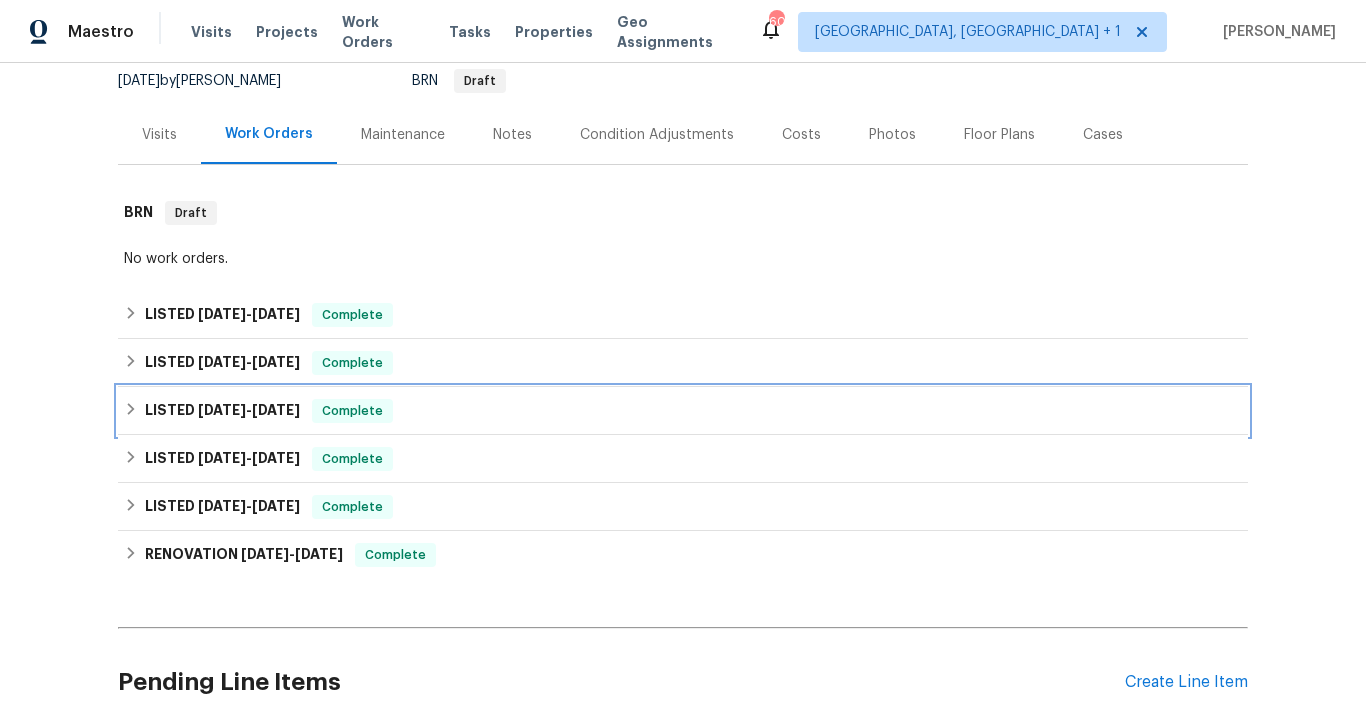 click on "6/30/25" at bounding box center [276, 410] 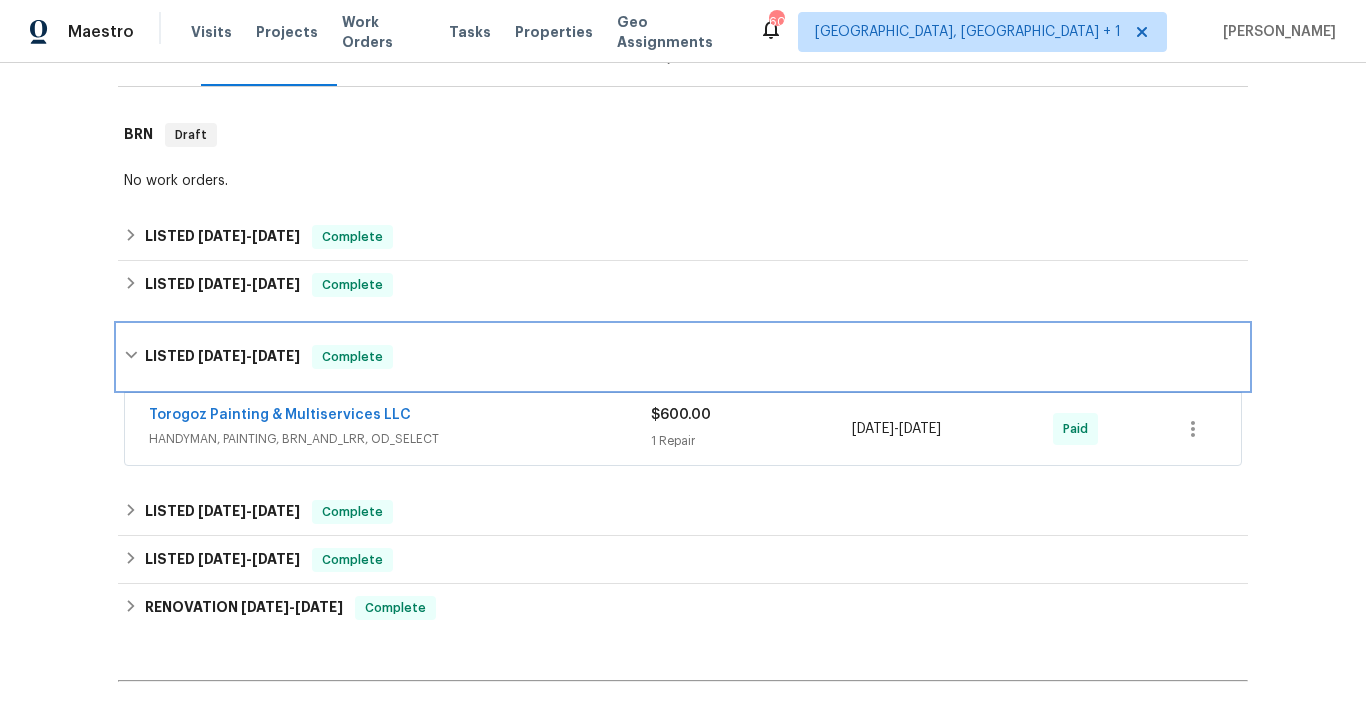 scroll, scrollTop: 291, scrollLeft: 0, axis: vertical 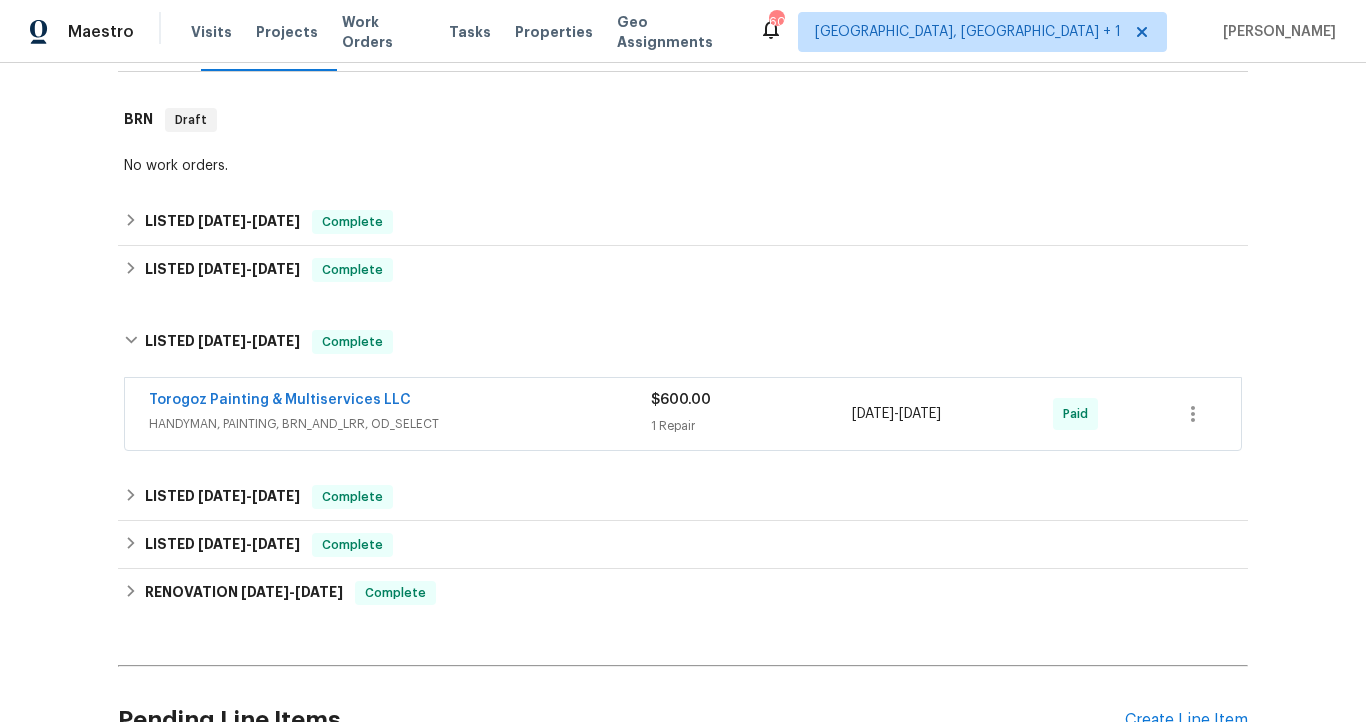 click on "Torogoz Painting & Multiservices LLC" at bounding box center (400, 402) 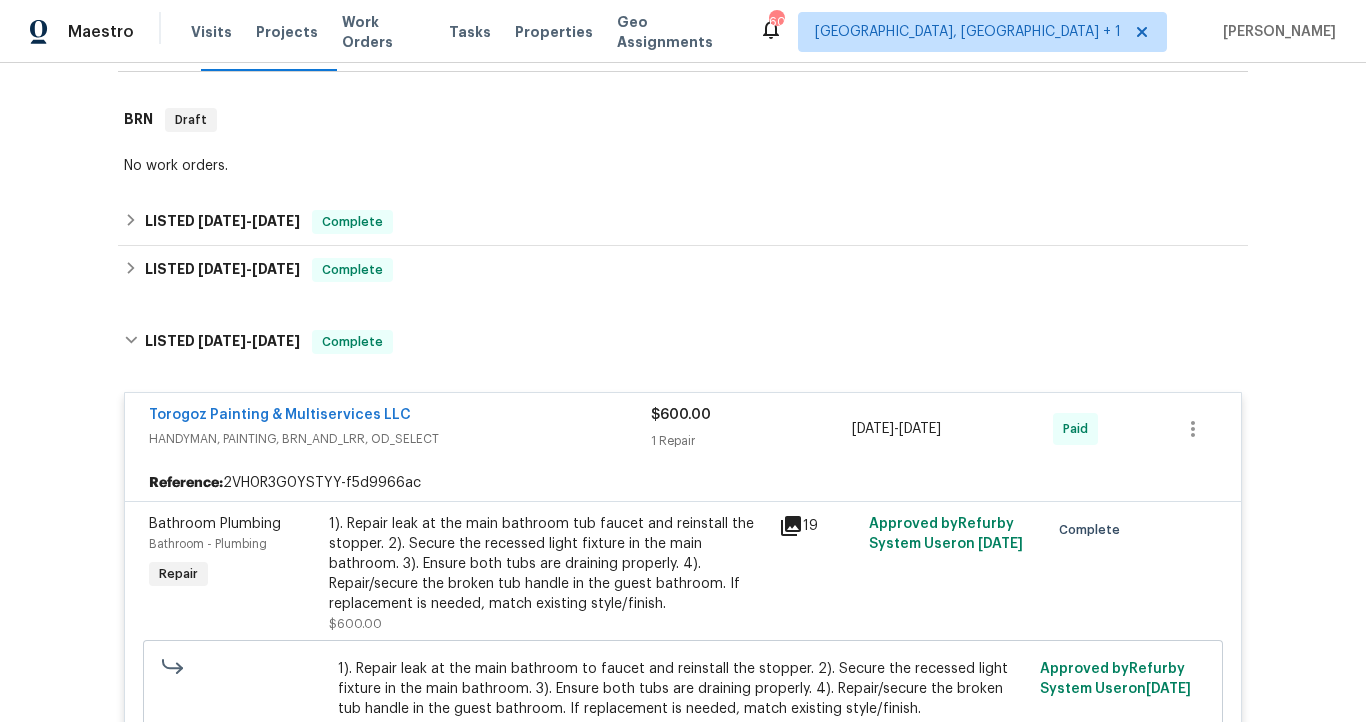 click on "HANDYMAN, PAINTING, BRN_AND_LRR, OD_SELECT" at bounding box center [400, 439] 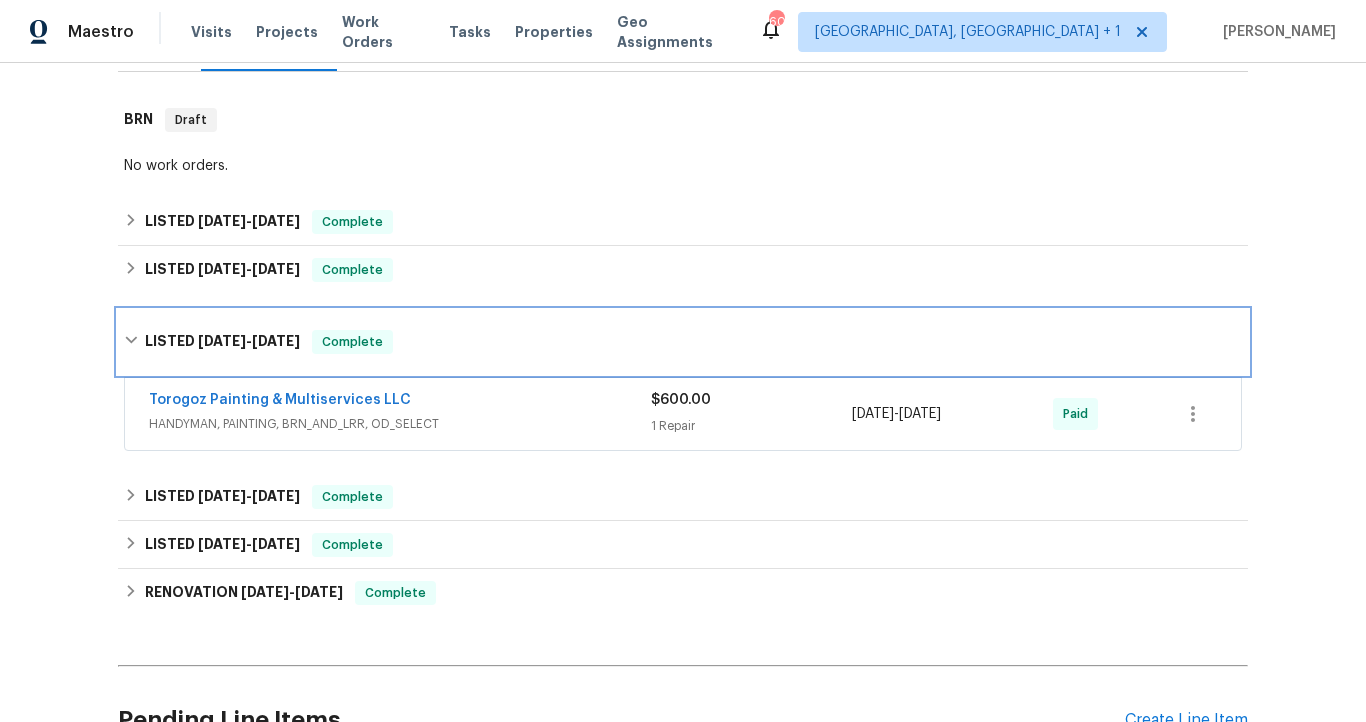 click on "6/30/25" at bounding box center (276, 341) 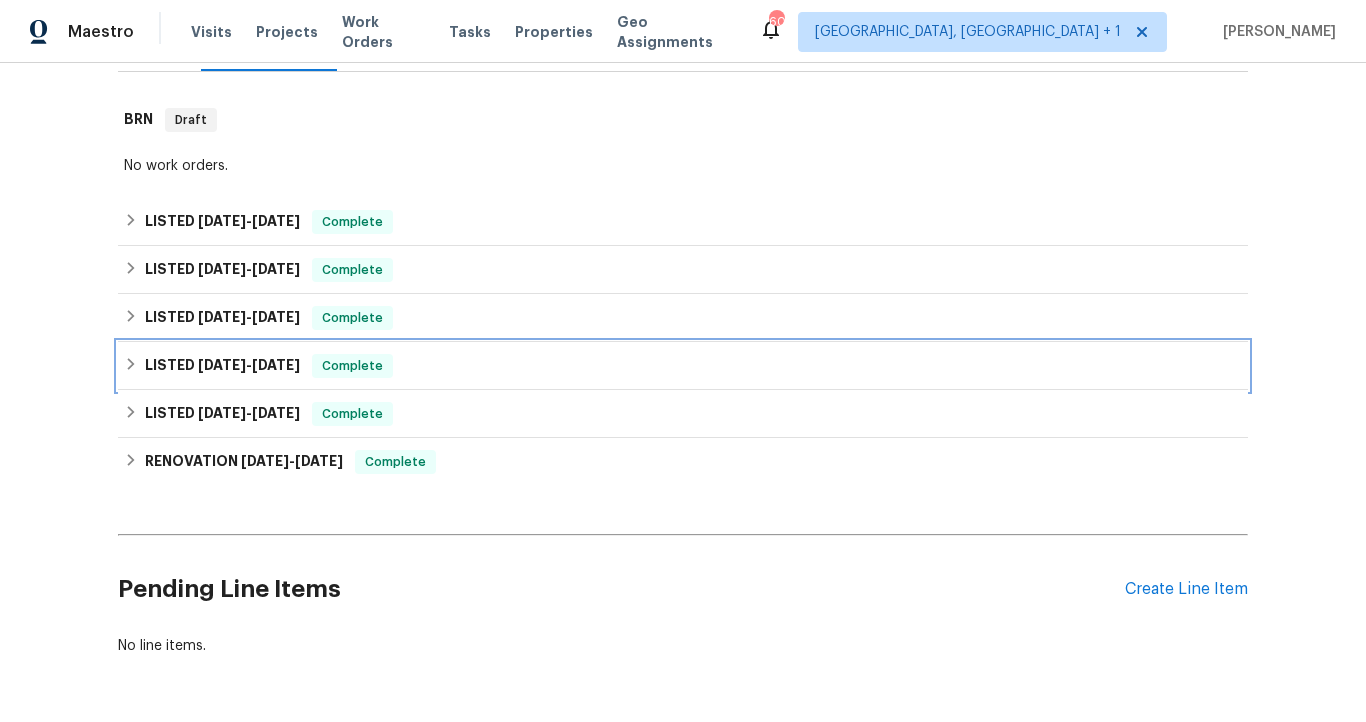 click on "6/5/25" at bounding box center (276, 365) 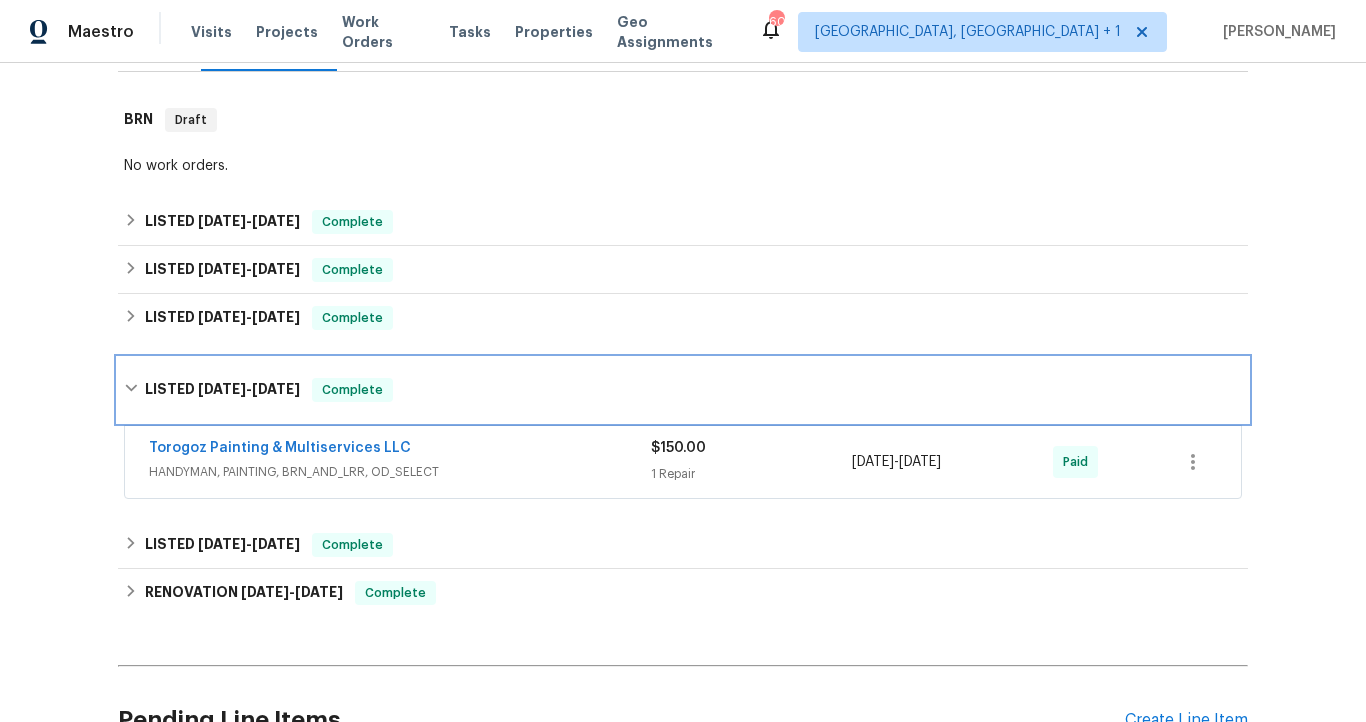 click on "6/5/25" at bounding box center [276, 389] 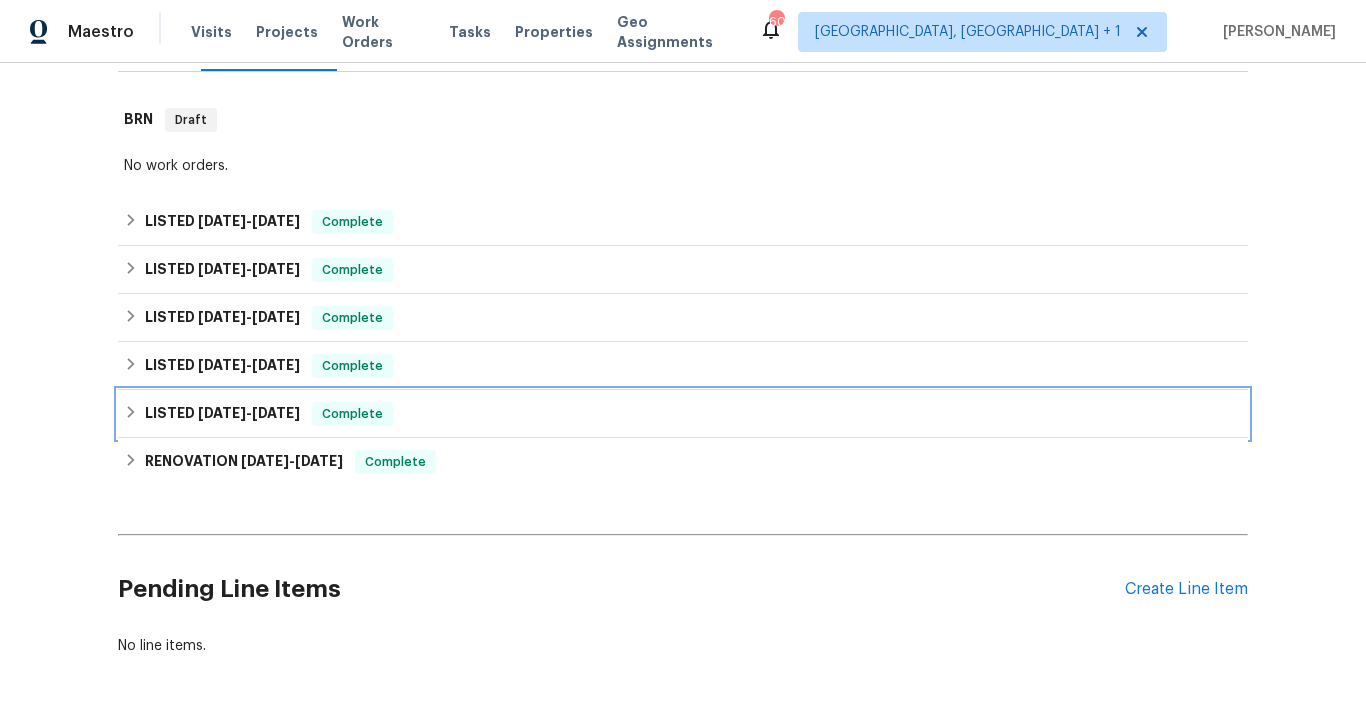 click on "5/29/25" at bounding box center (276, 413) 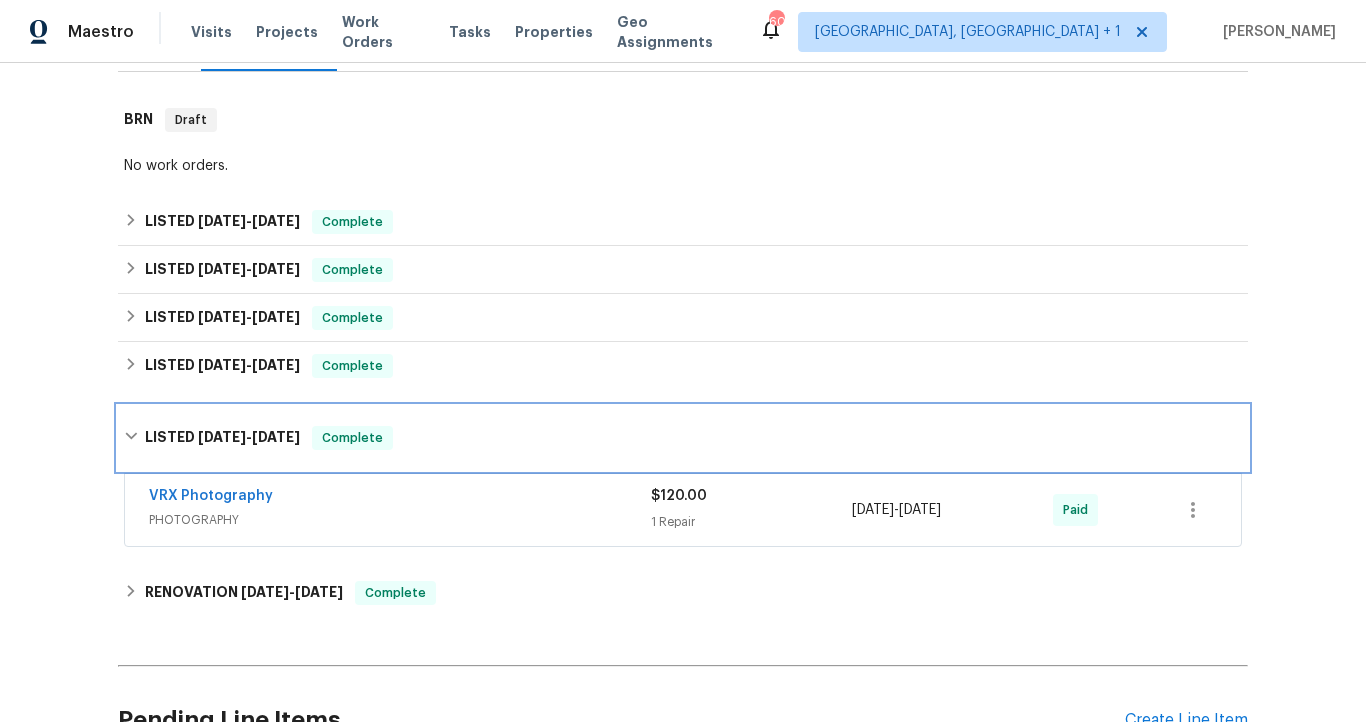 click on "5/29/25" at bounding box center [276, 437] 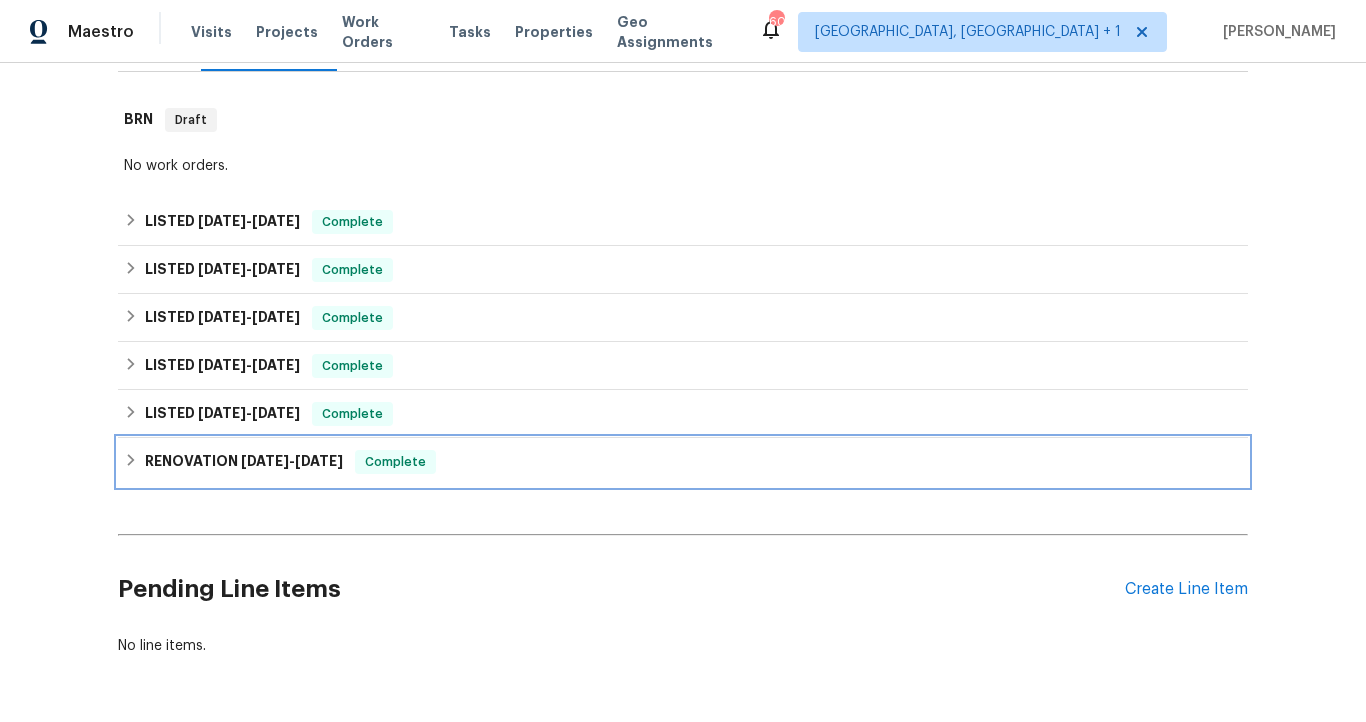click on "5/1/25  -  5/21/25" at bounding box center (292, 461) 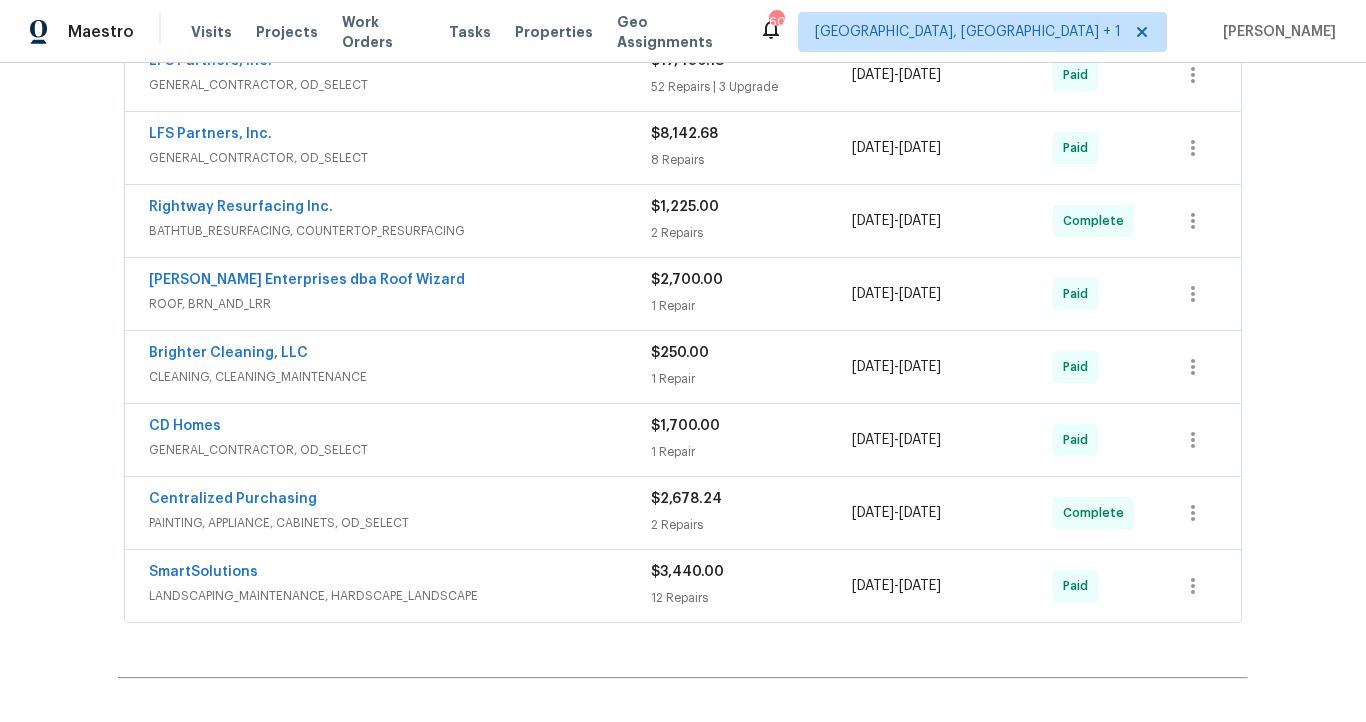 scroll, scrollTop: 866, scrollLeft: 0, axis: vertical 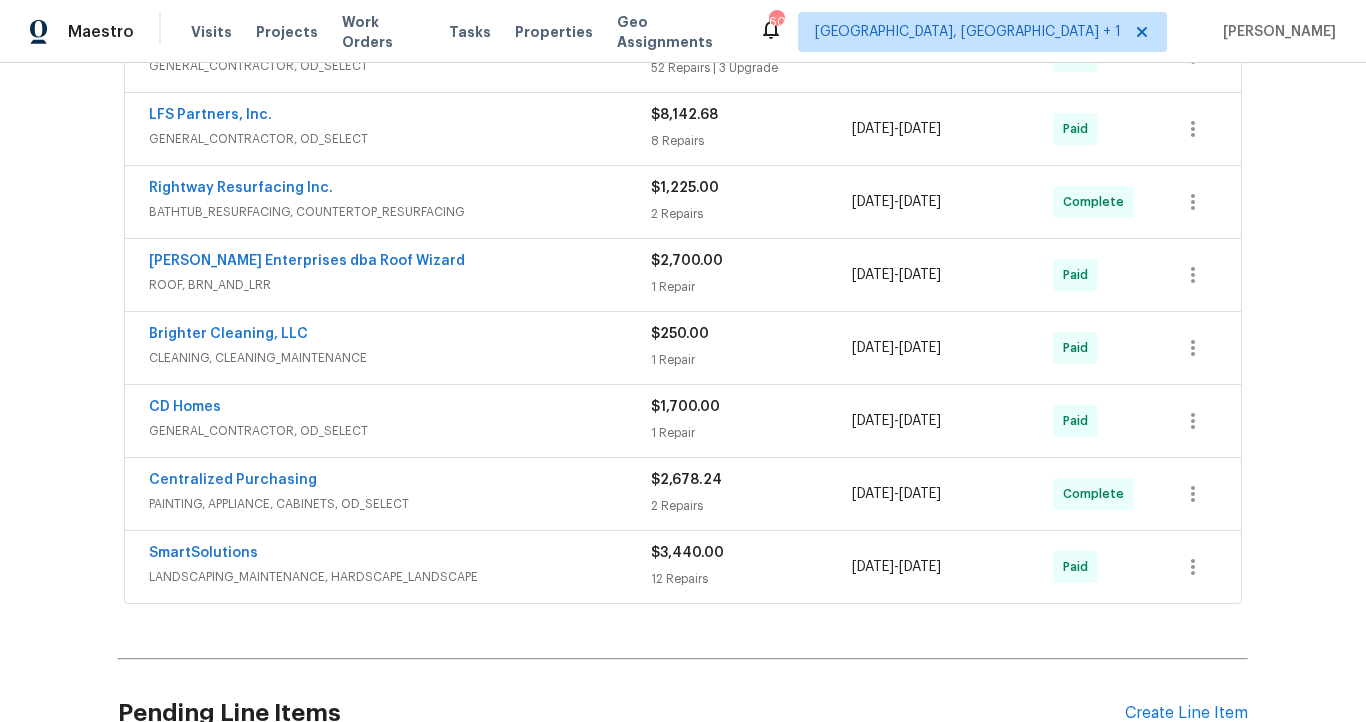 click on "Centralized Purchasing" at bounding box center (400, 482) 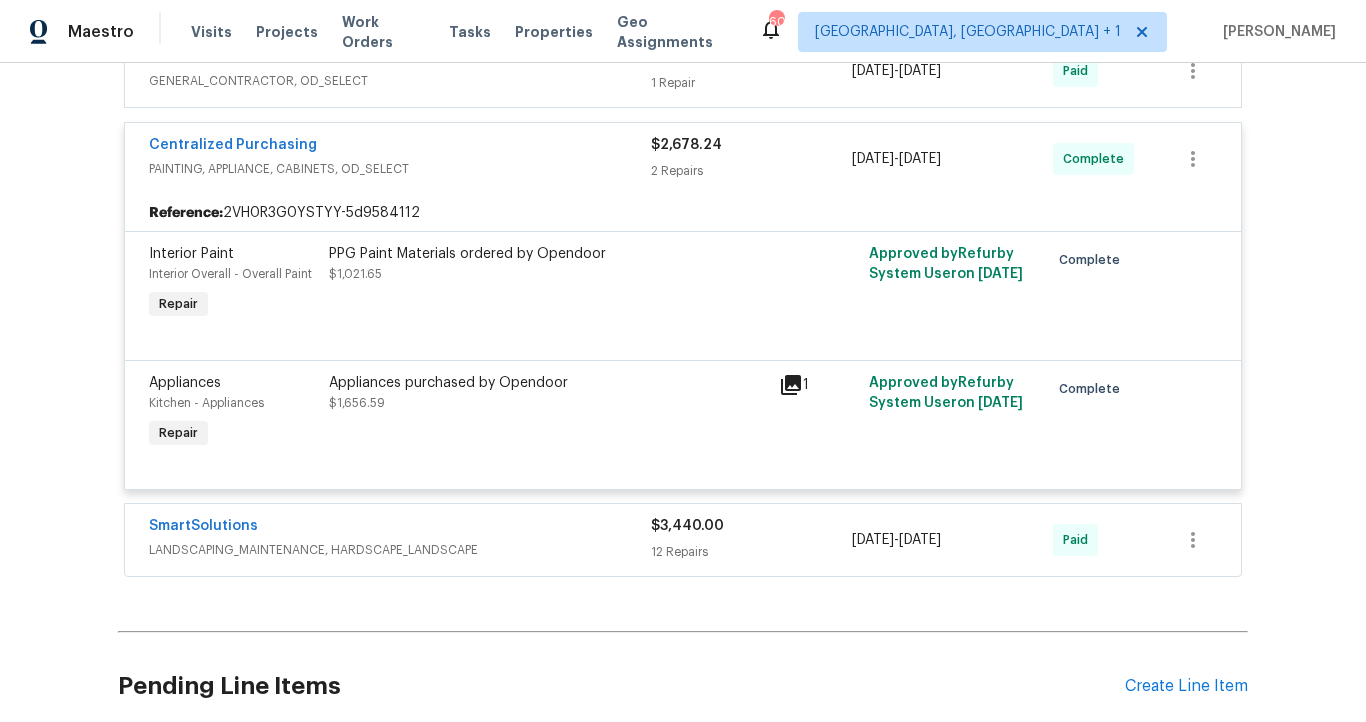 scroll, scrollTop: 1212, scrollLeft: 0, axis: vertical 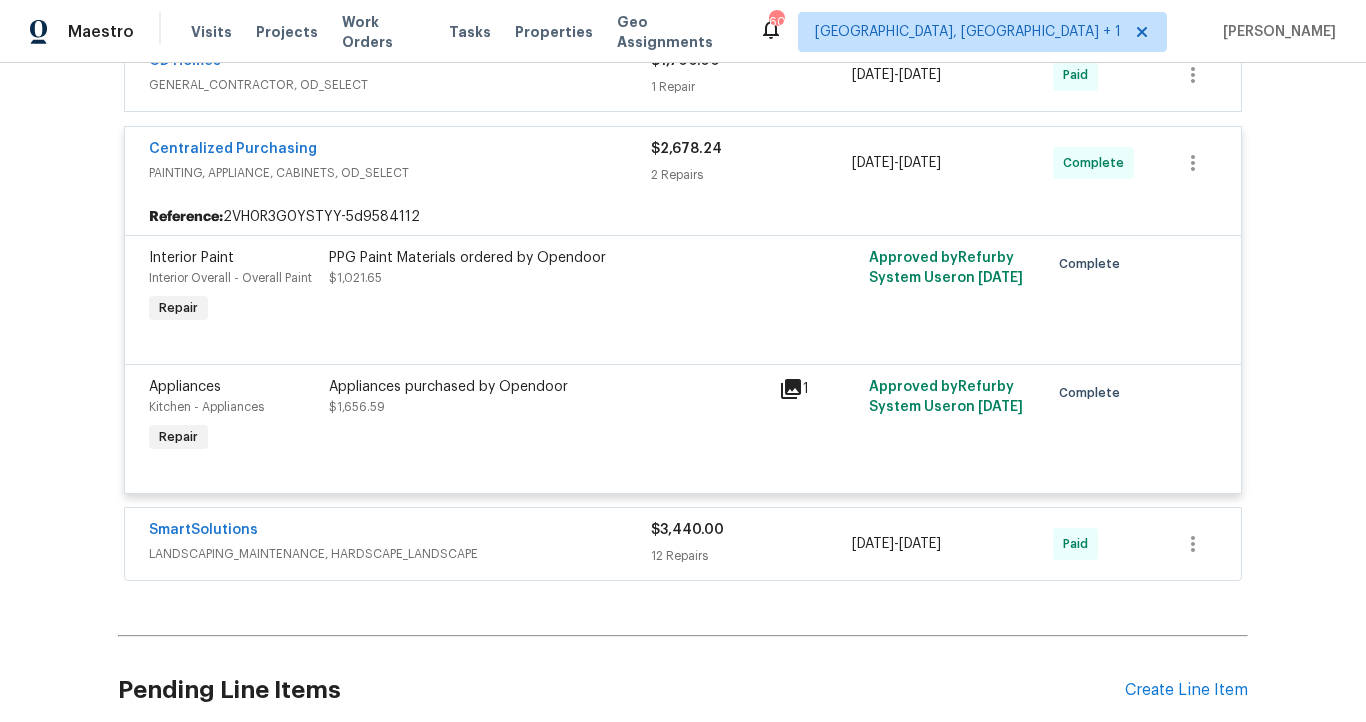 click 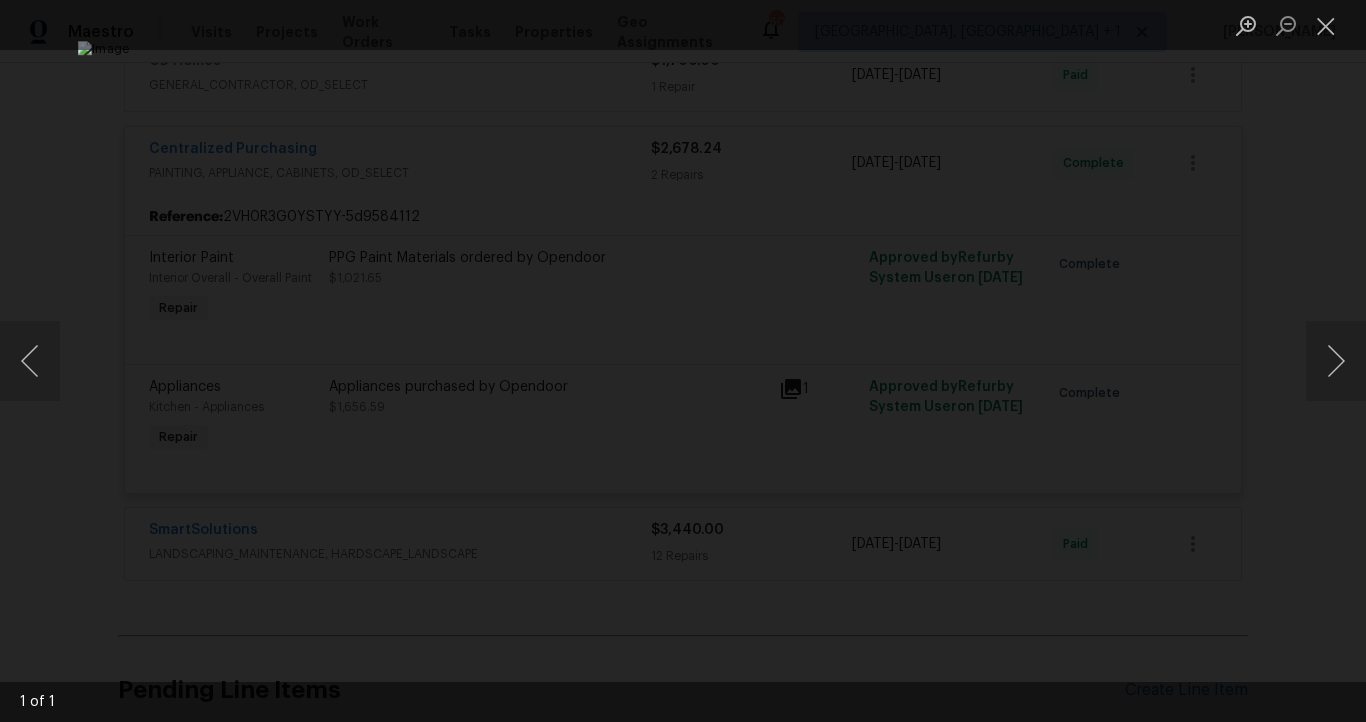 click at bounding box center [683, 361] 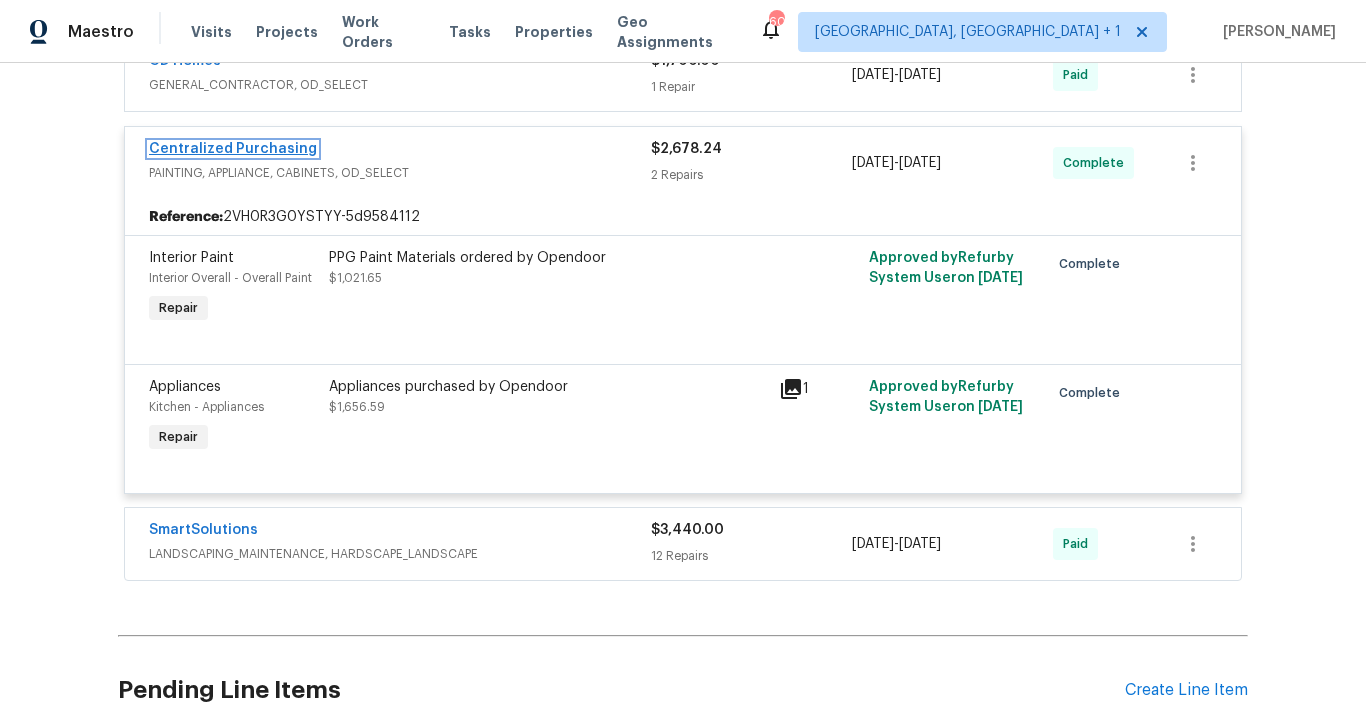 click on "Centralized Purchasing" at bounding box center [233, 149] 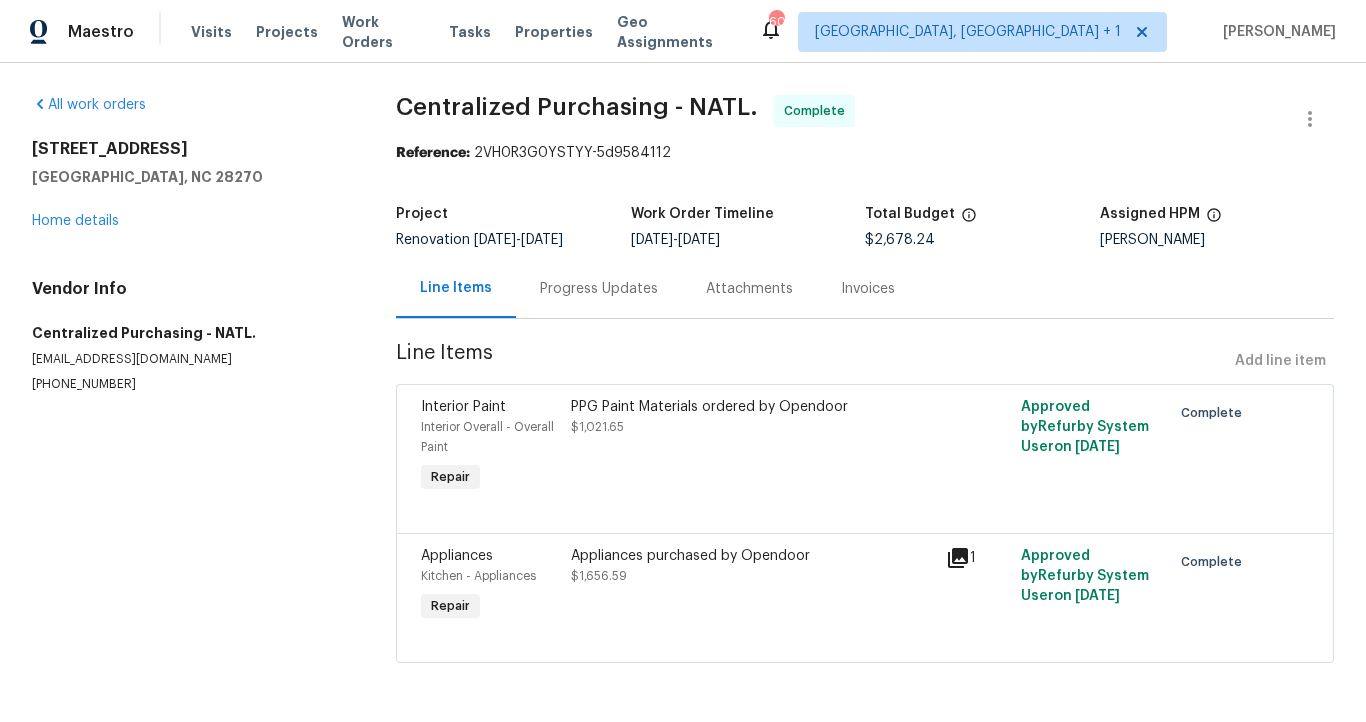scroll, scrollTop: 14, scrollLeft: 0, axis: vertical 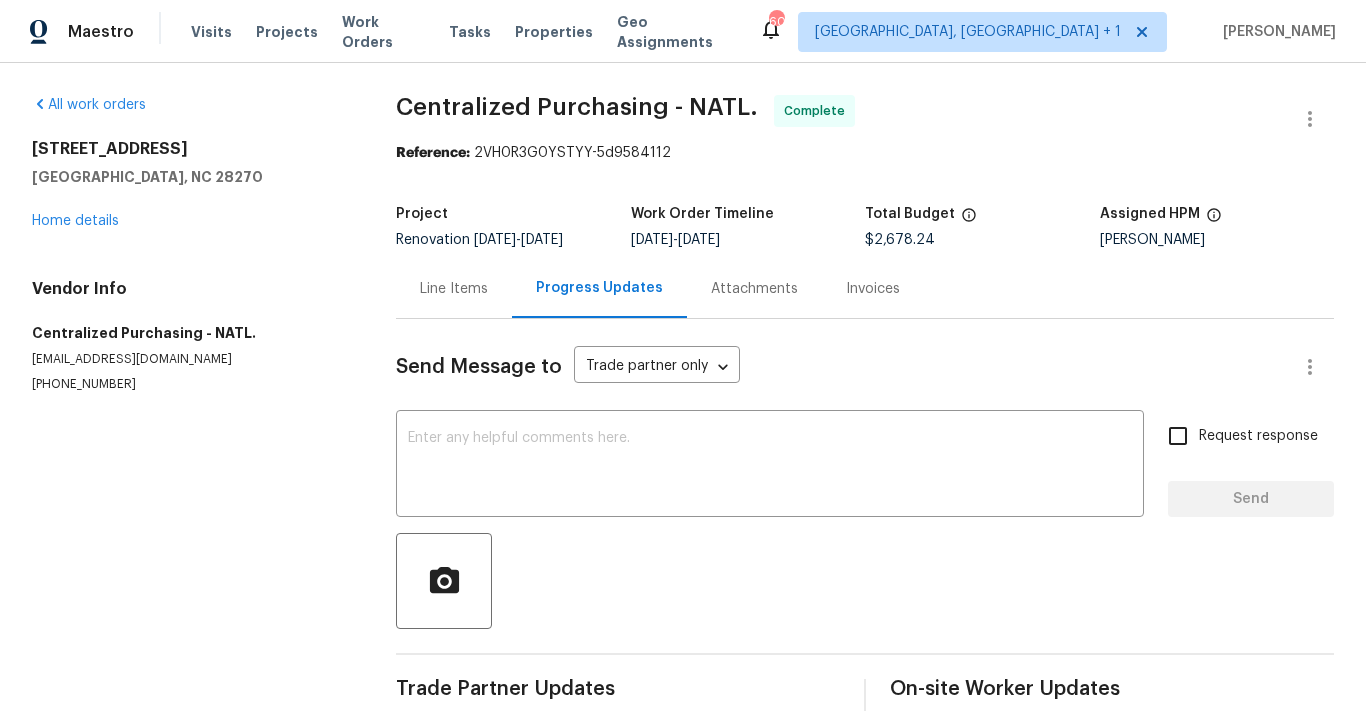 click on "Invoices" at bounding box center (873, 289) 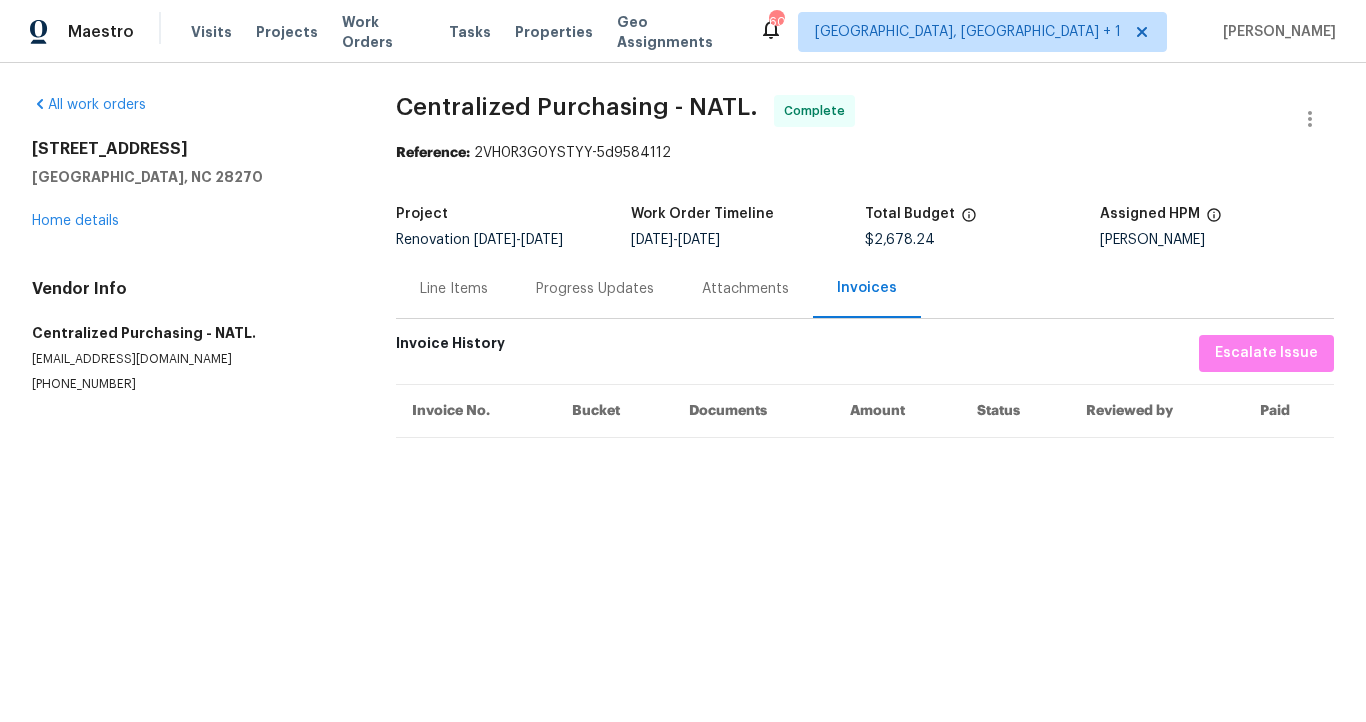 click on "Line Items" at bounding box center (454, 289) 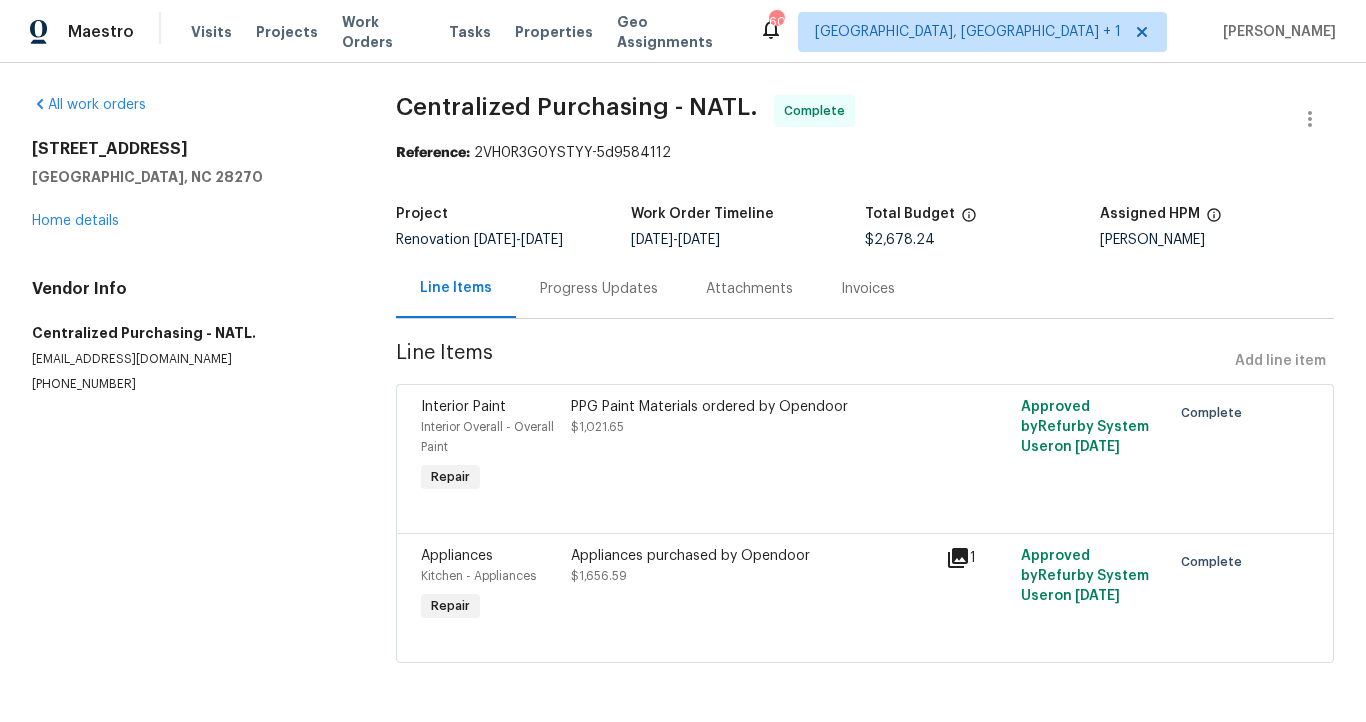 click 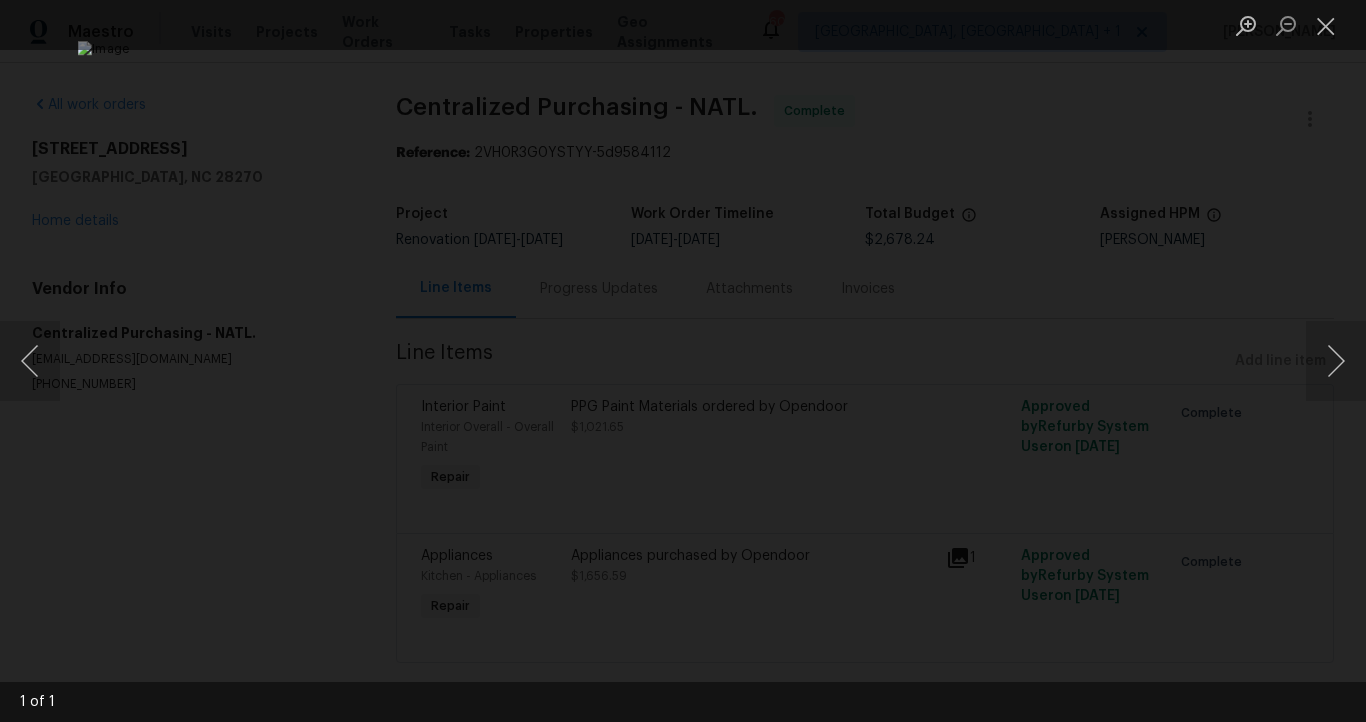 click at bounding box center (683, 361) 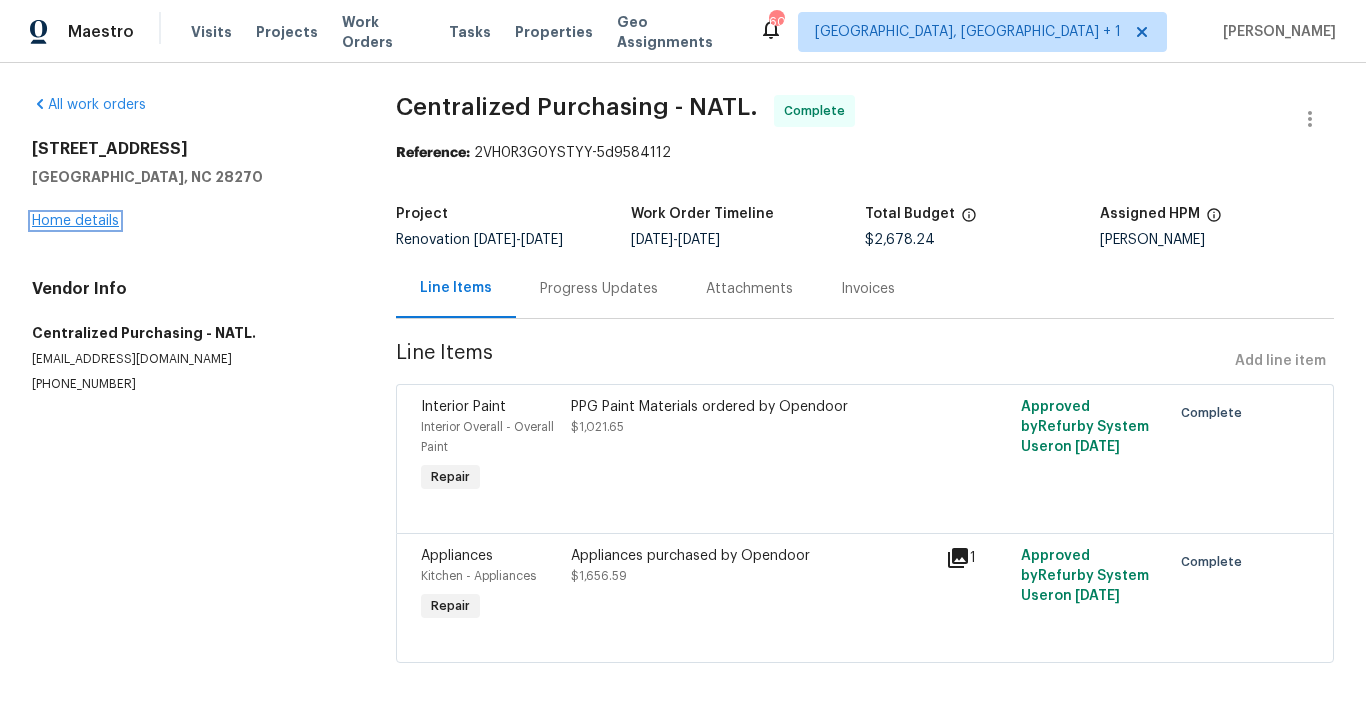 click on "Home details" at bounding box center [75, 221] 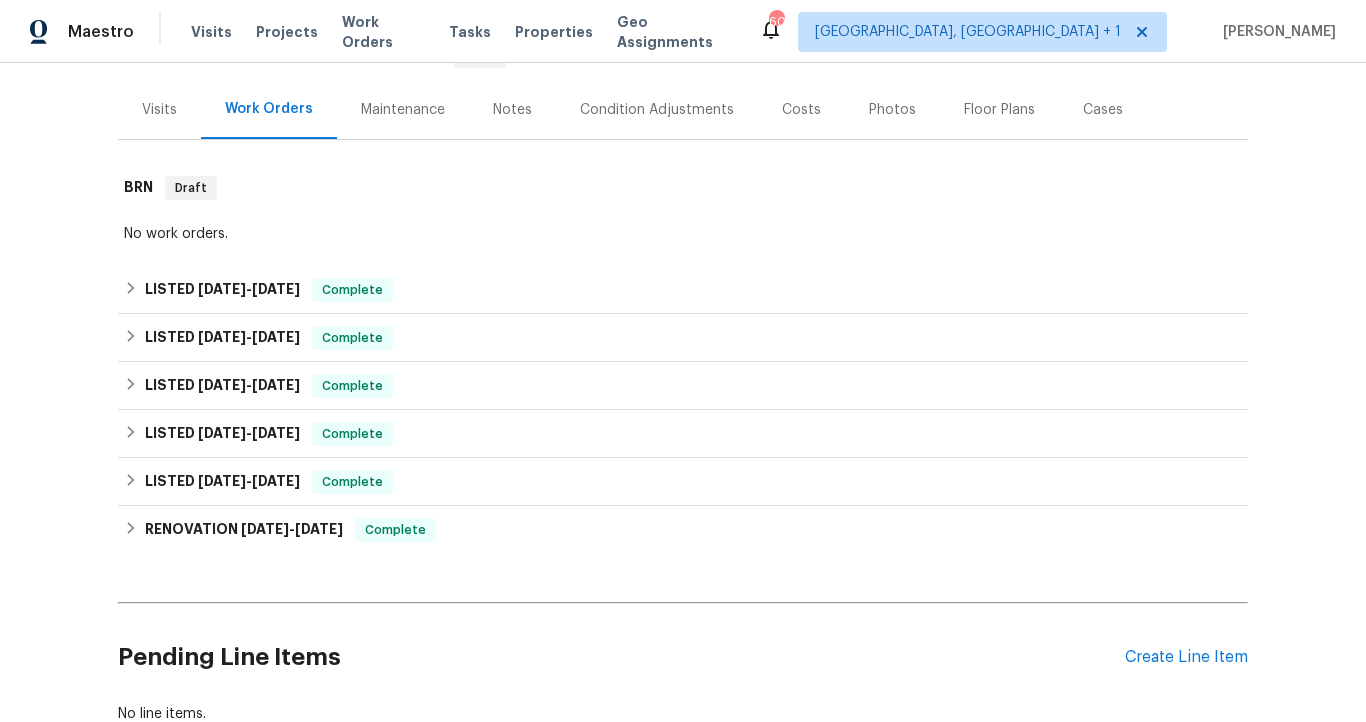 scroll, scrollTop: 376, scrollLeft: 0, axis: vertical 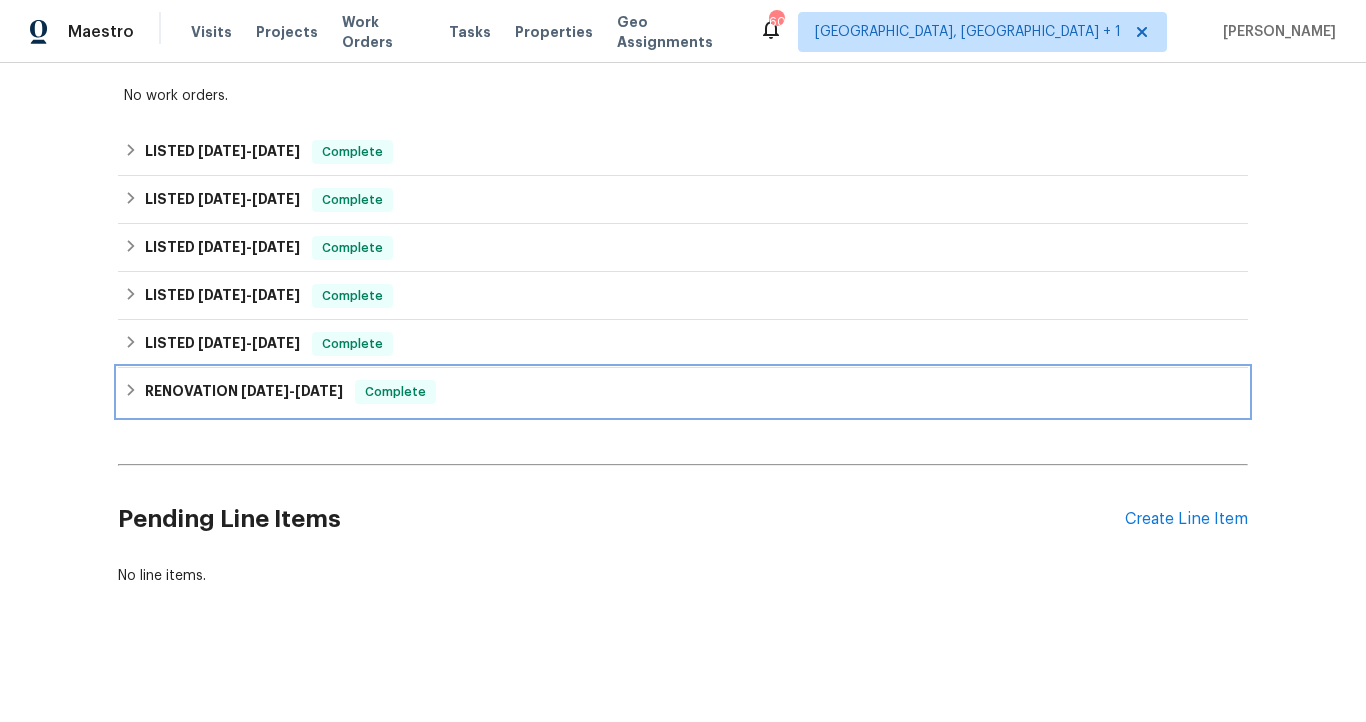 click on "5/21/25" at bounding box center [319, 391] 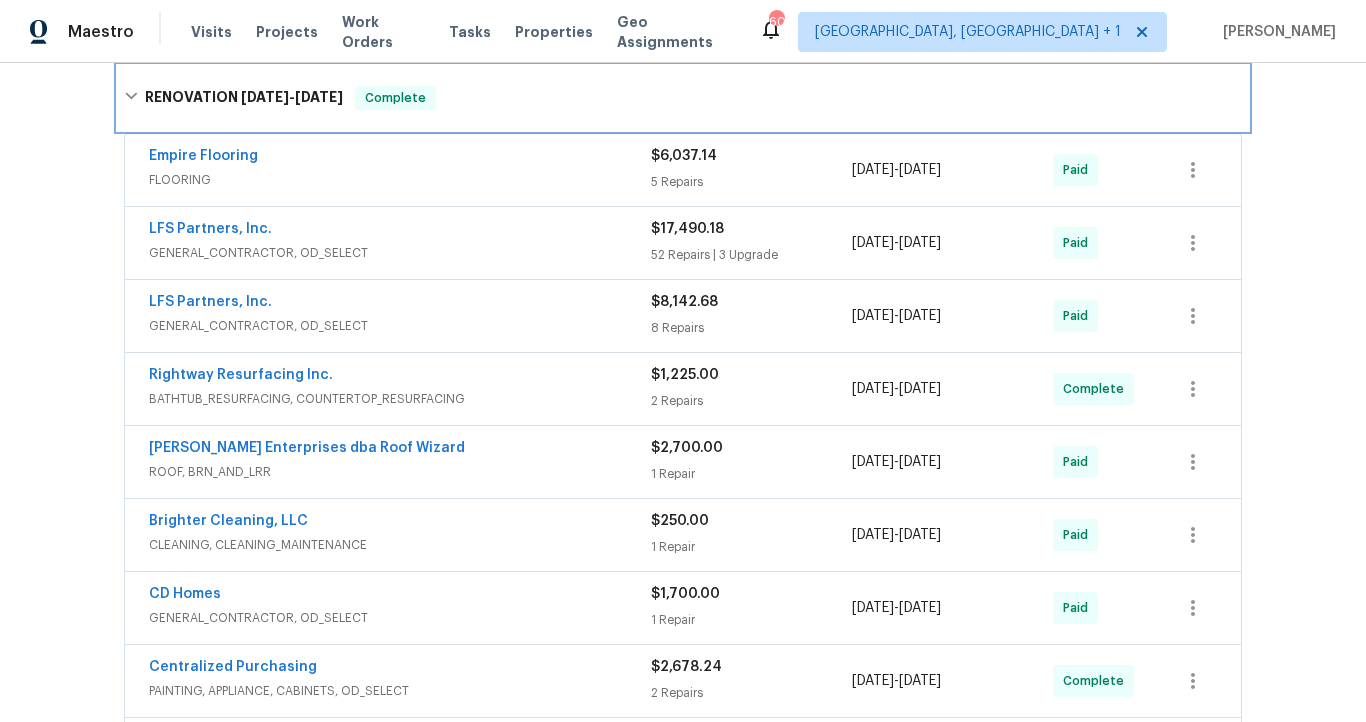 scroll, scrollTop: 678, scrollLeft: 0, axis: vertical 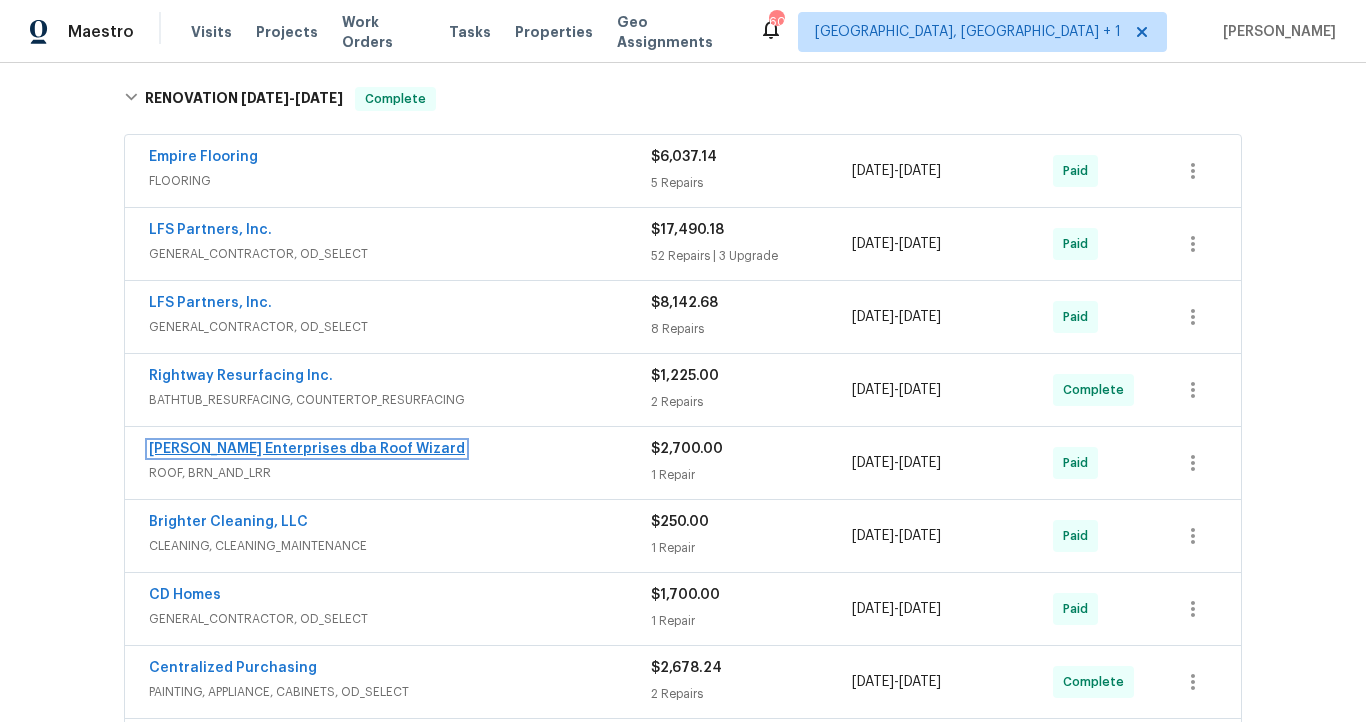 click on "Nordman Enterprises dba Roof Wizard" at bounding box center (307, 449) 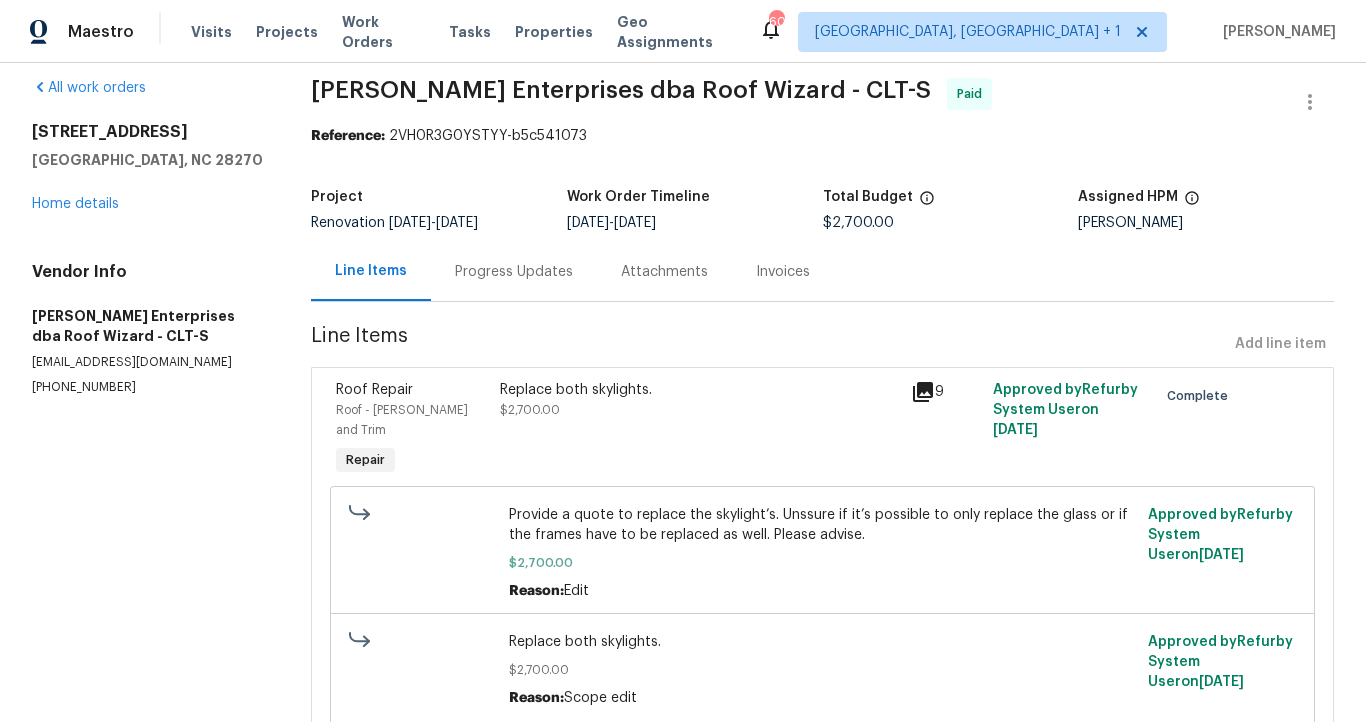 scroll, scrollTop: 5, scrollLeft: 0, axis: vertical 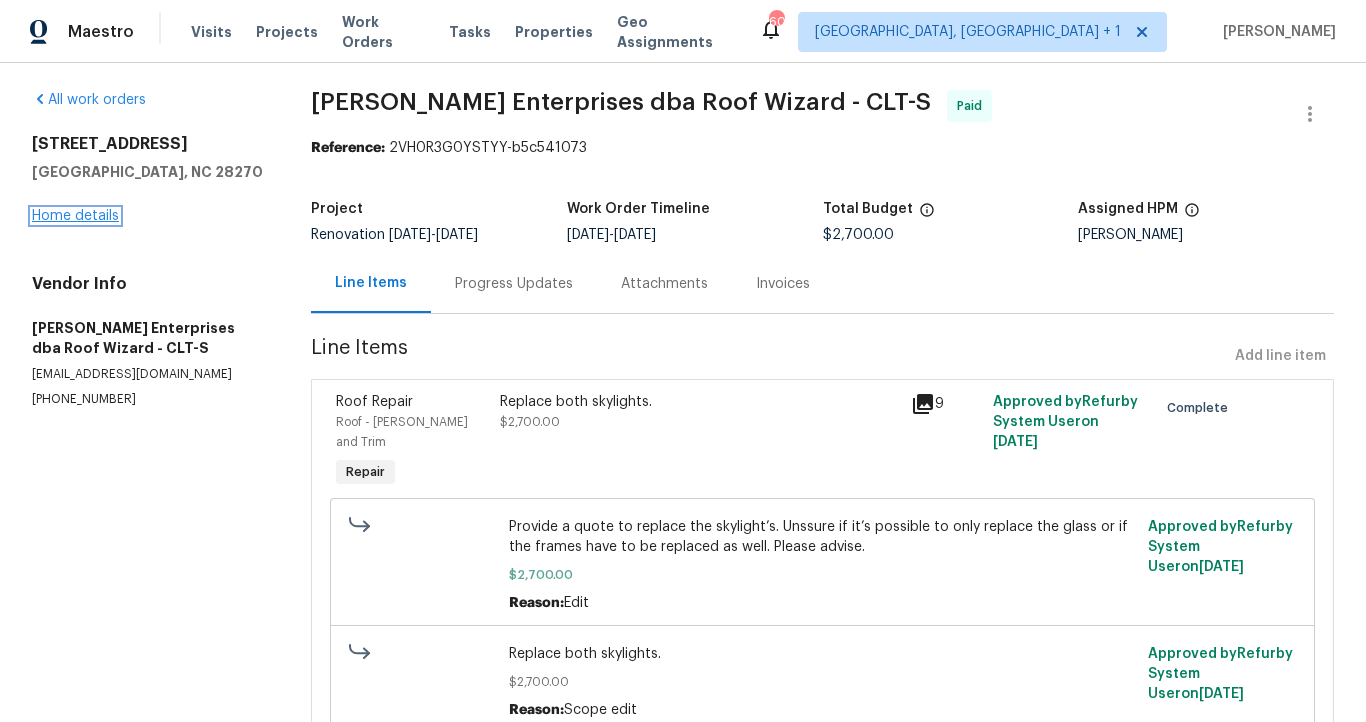 click on "Home details" at bounding box center [75, 216] 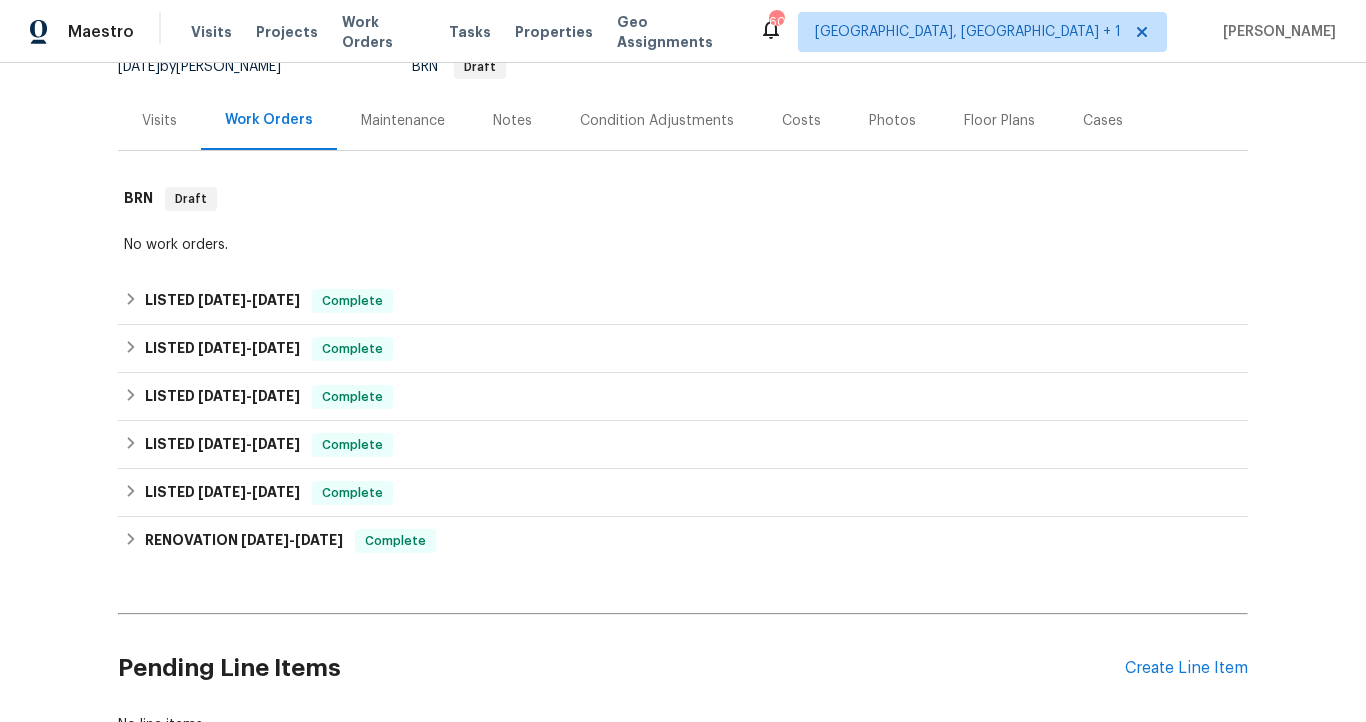 scroll, scrollTop: 320, scrollLeft: 0, axis: vertical 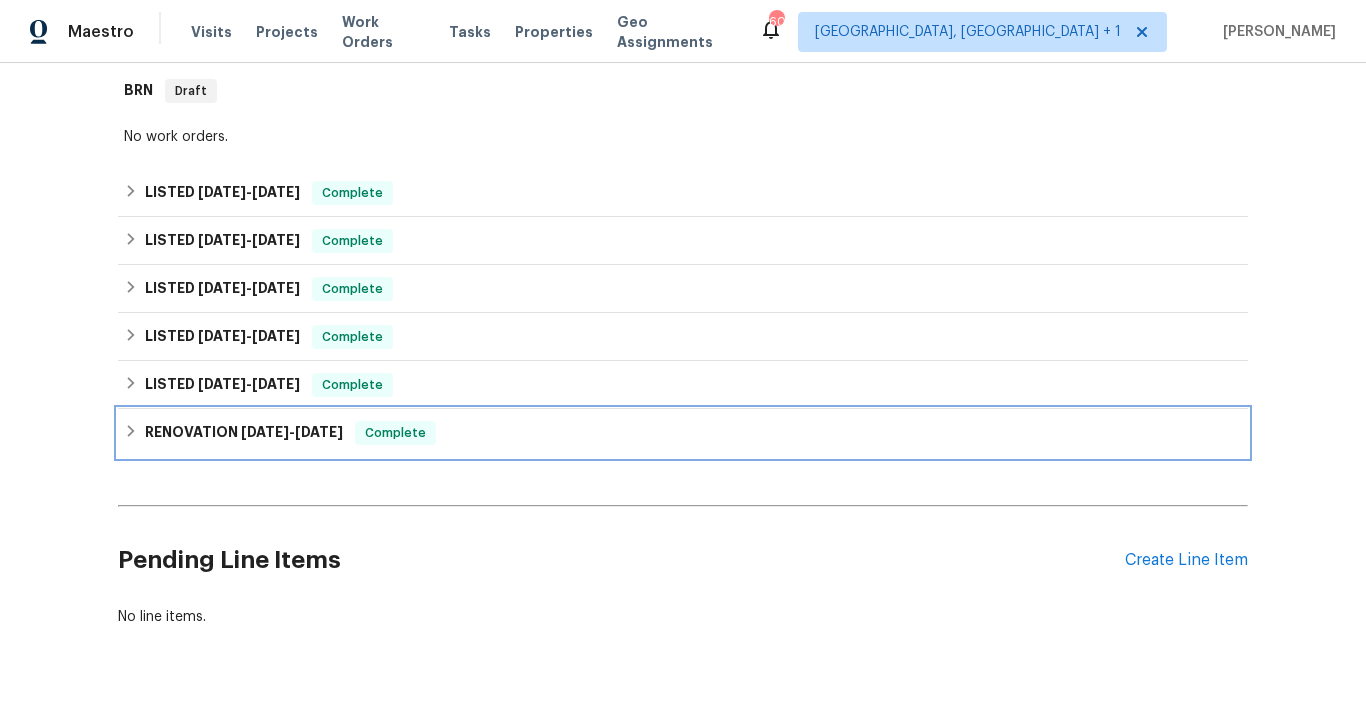 click on "5/21/25" at bounding box center [319, 432] 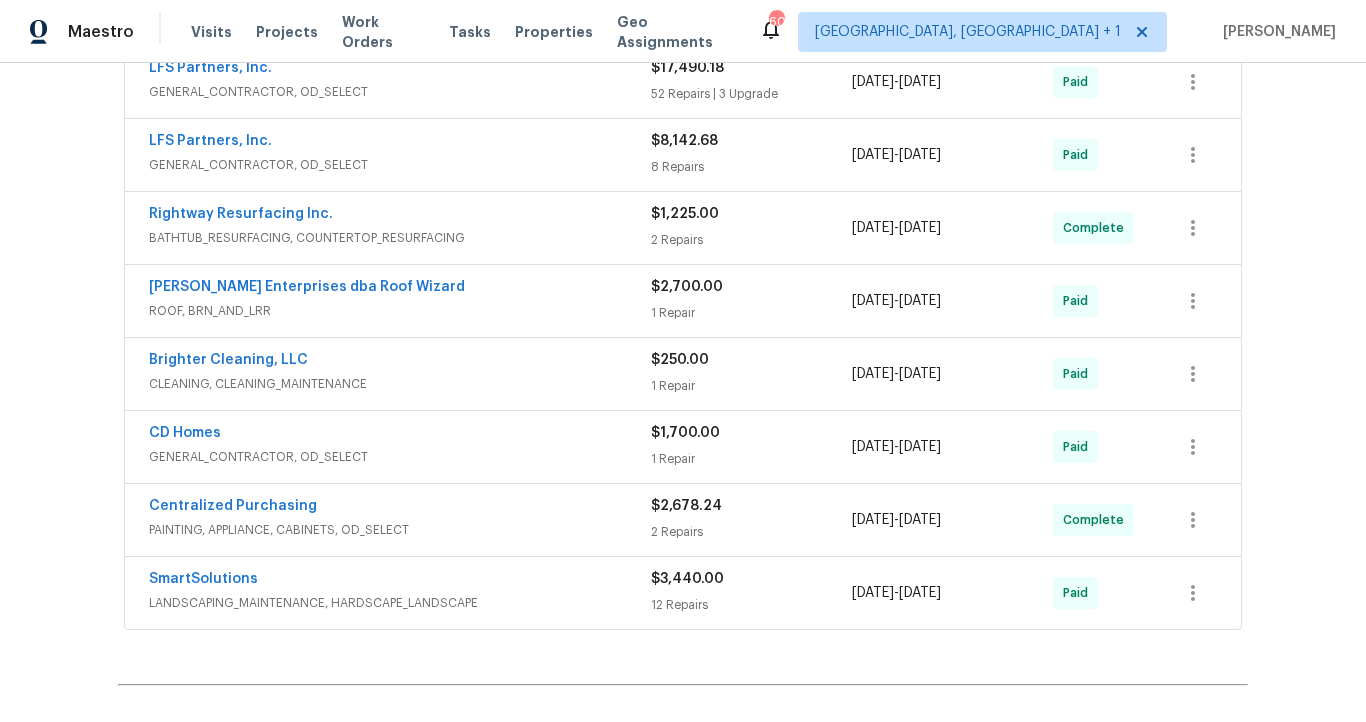 scroll, scrollTop: 843, scrollLeft: 0, axis: vertical 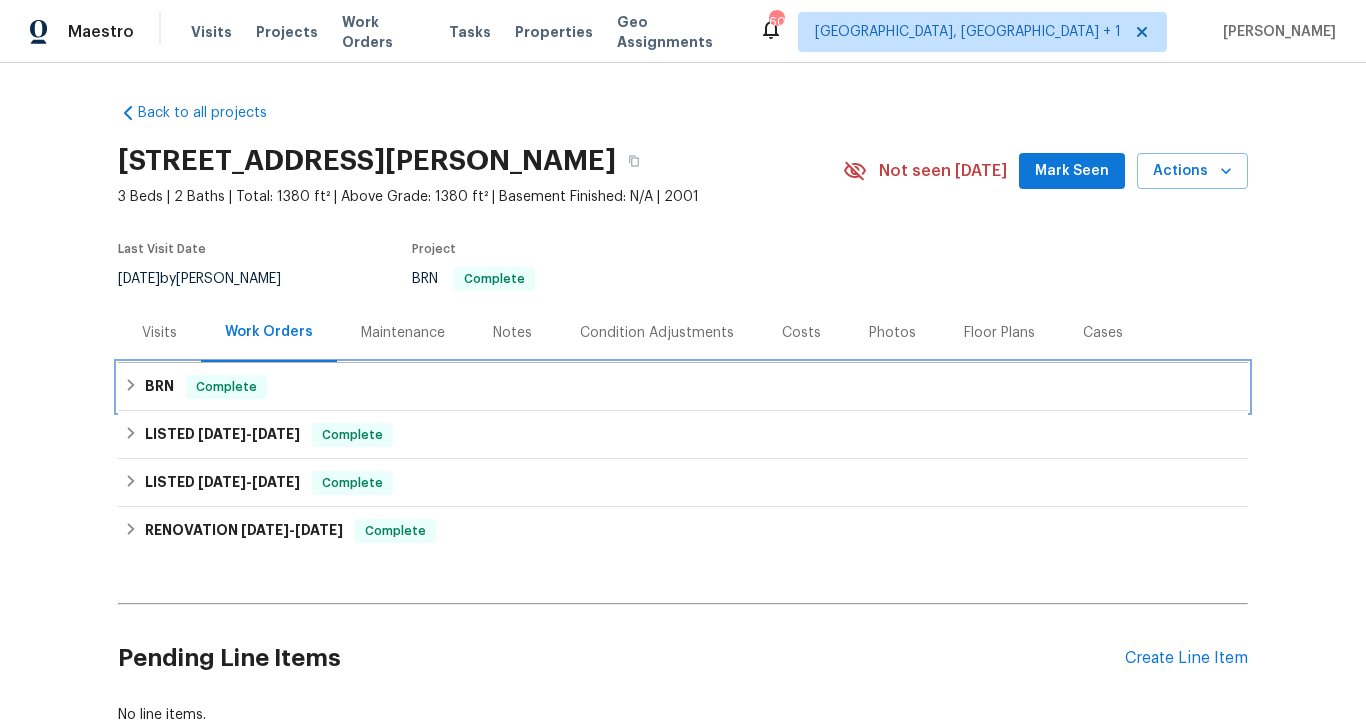 click on "BRN" at bounding box center [159, 387] 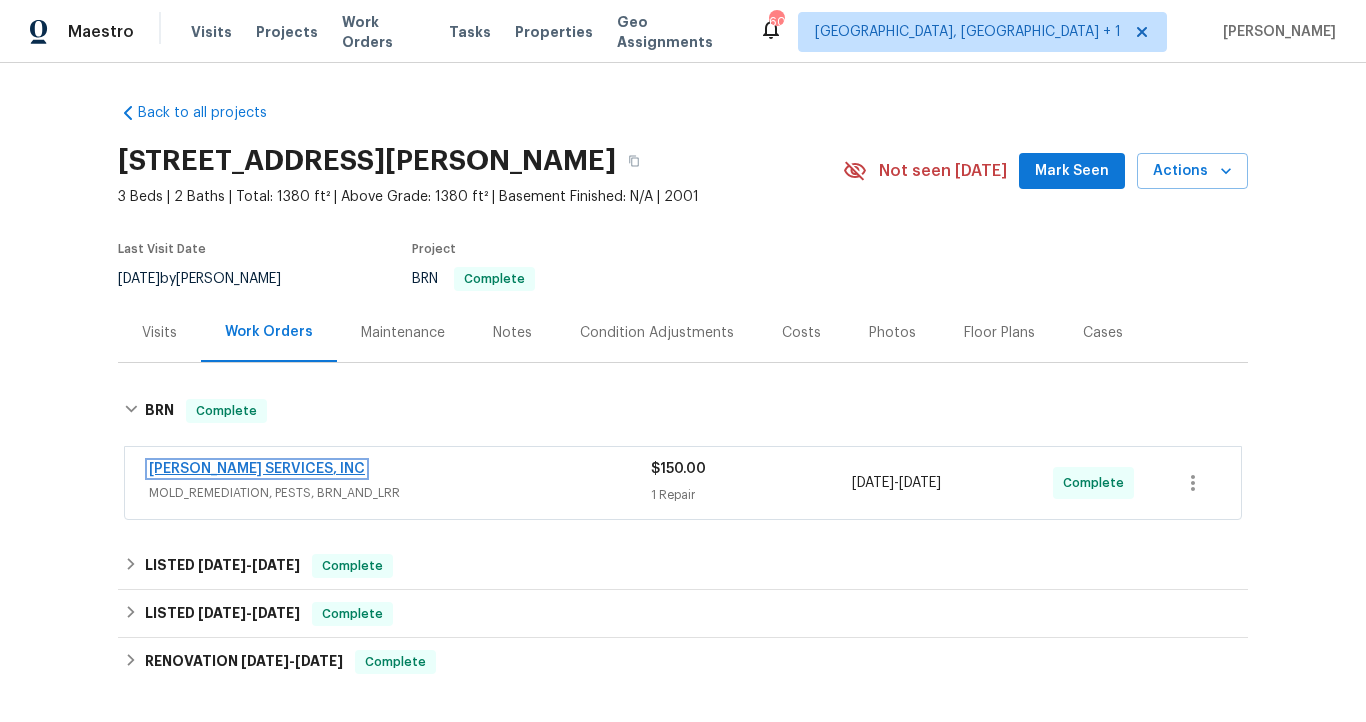 click on "CANADY'S SERVICES, INC" at bounding box center (257, 469) 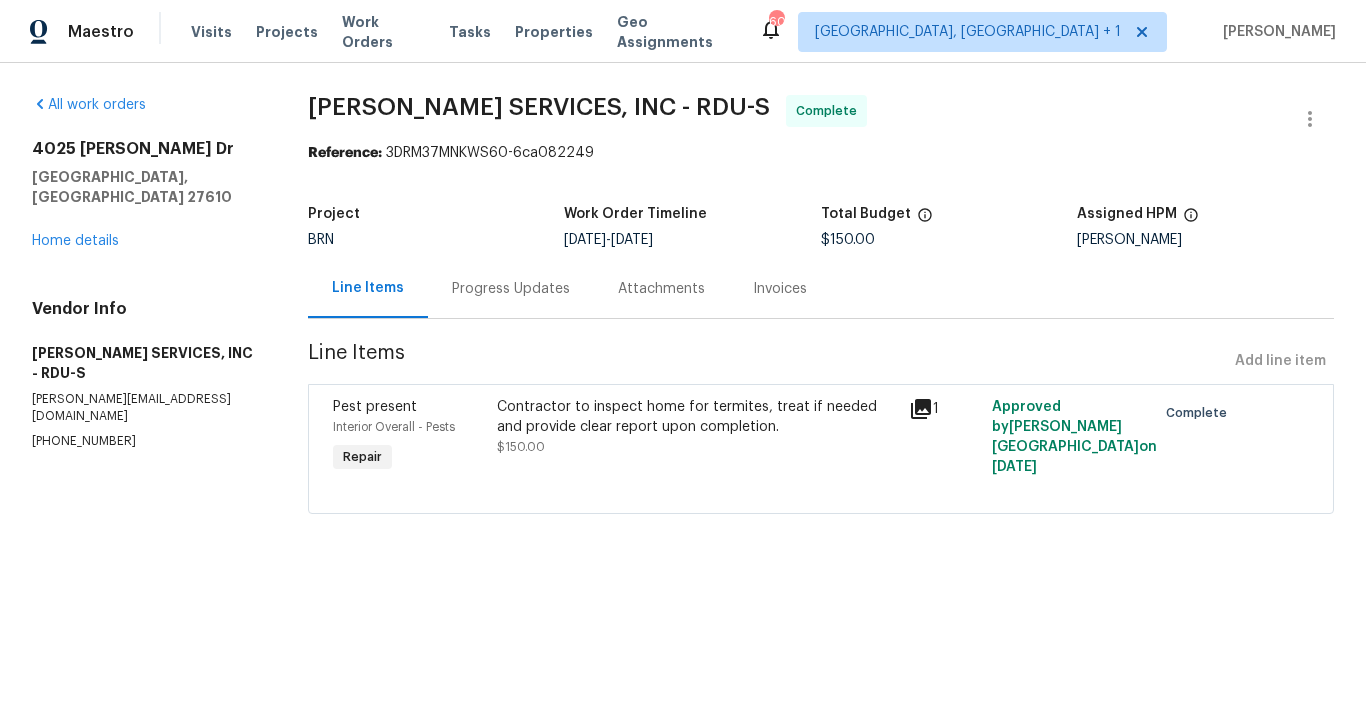 click on "Invoices" at bounding box center (780, 289) 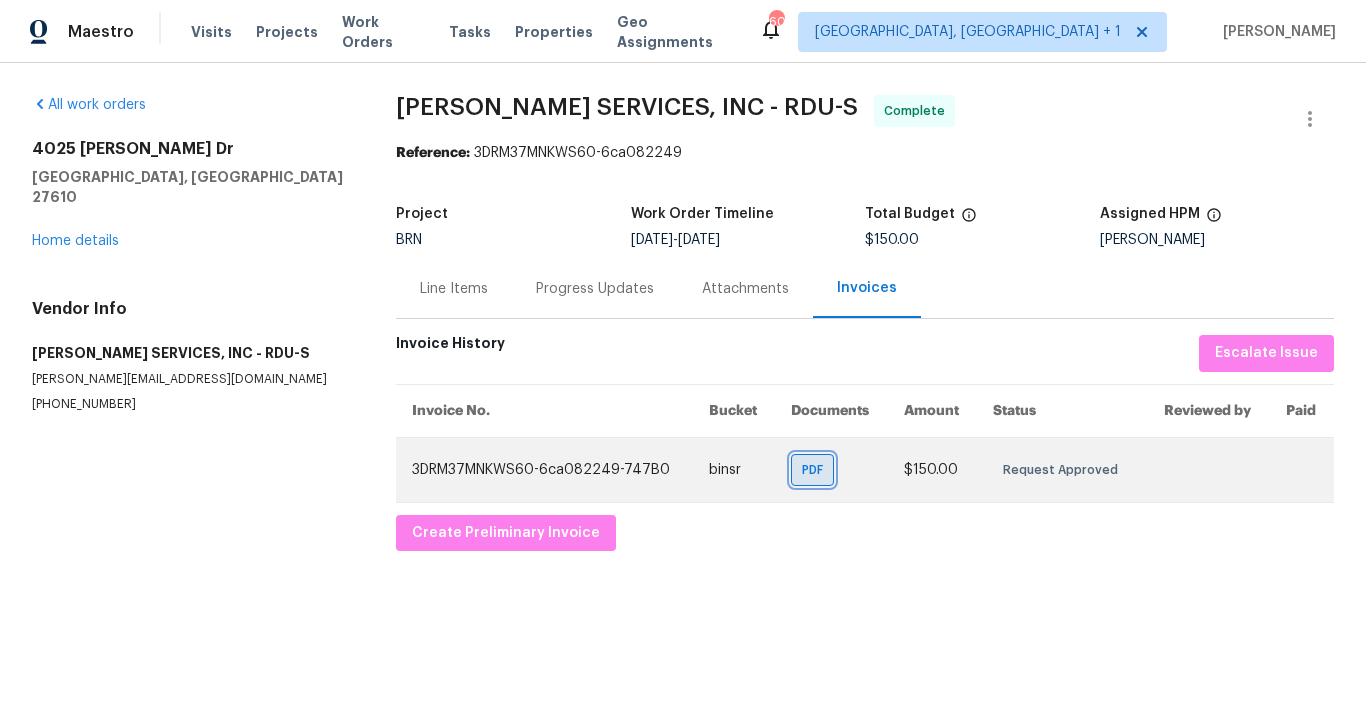 click on "PDF" at bounding box center (816, 470) 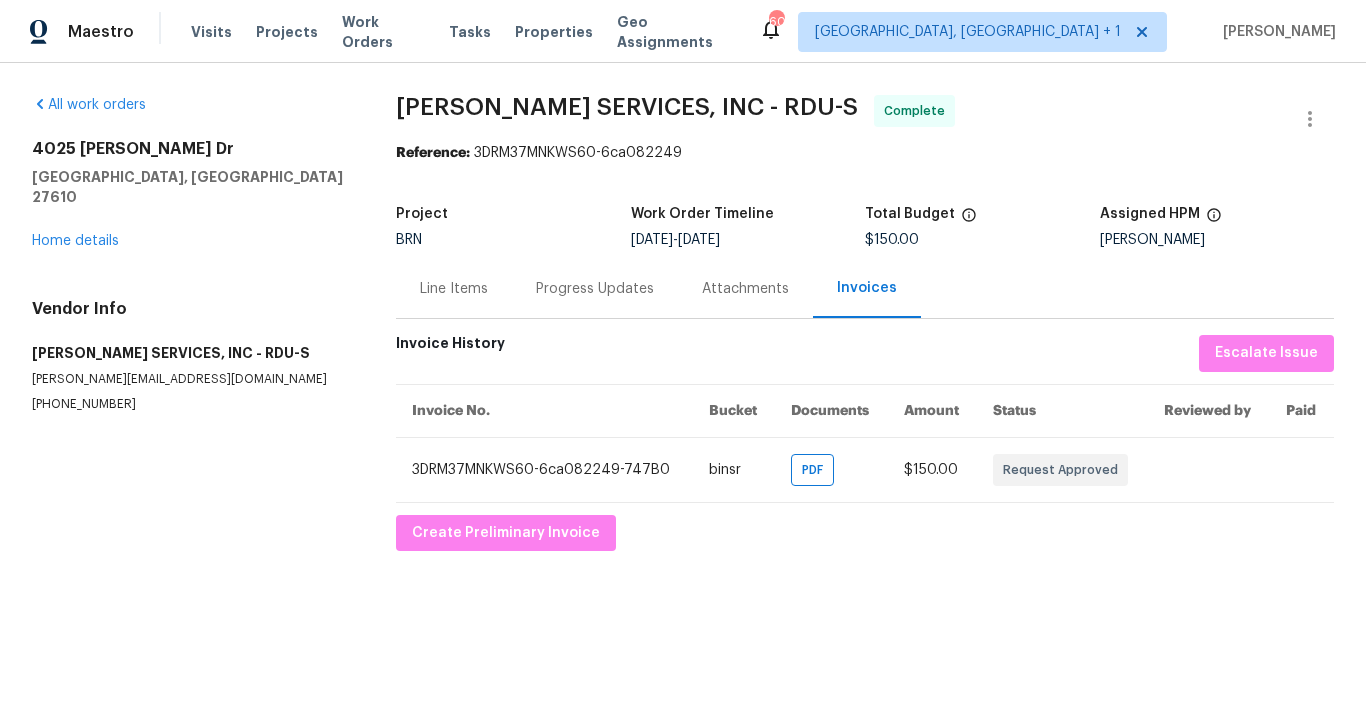 click on "Progress Updates" at bounding box center [595, 289] 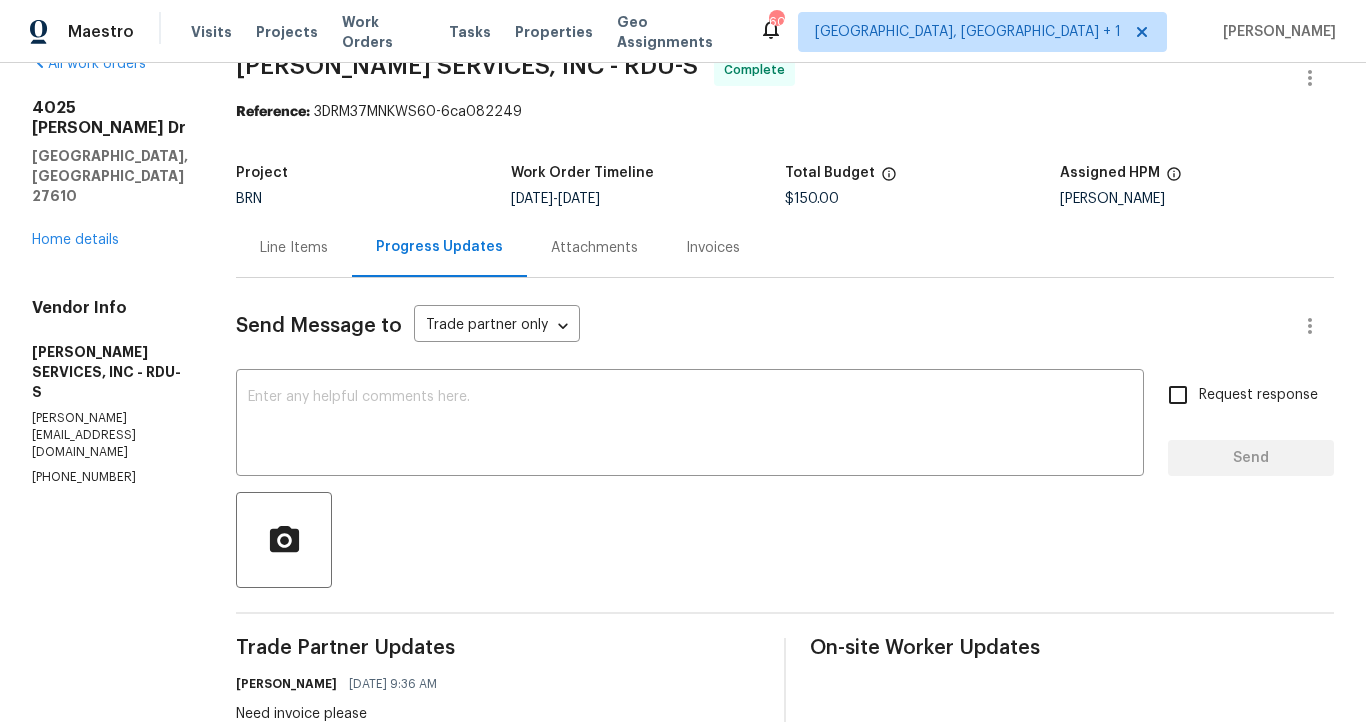 scroll, scrollTop: 24, scrollLeft: 0, axis: vertical 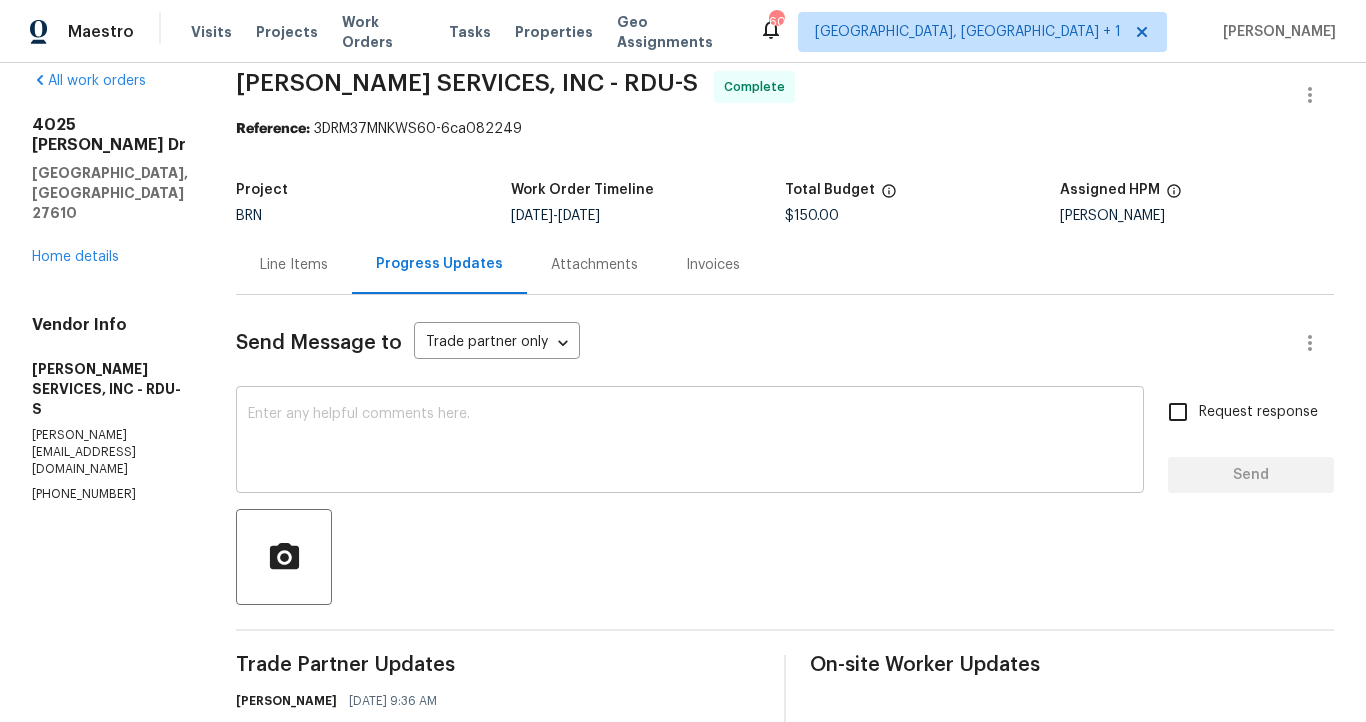 click on "x ​" at bounding box center [690, 442] 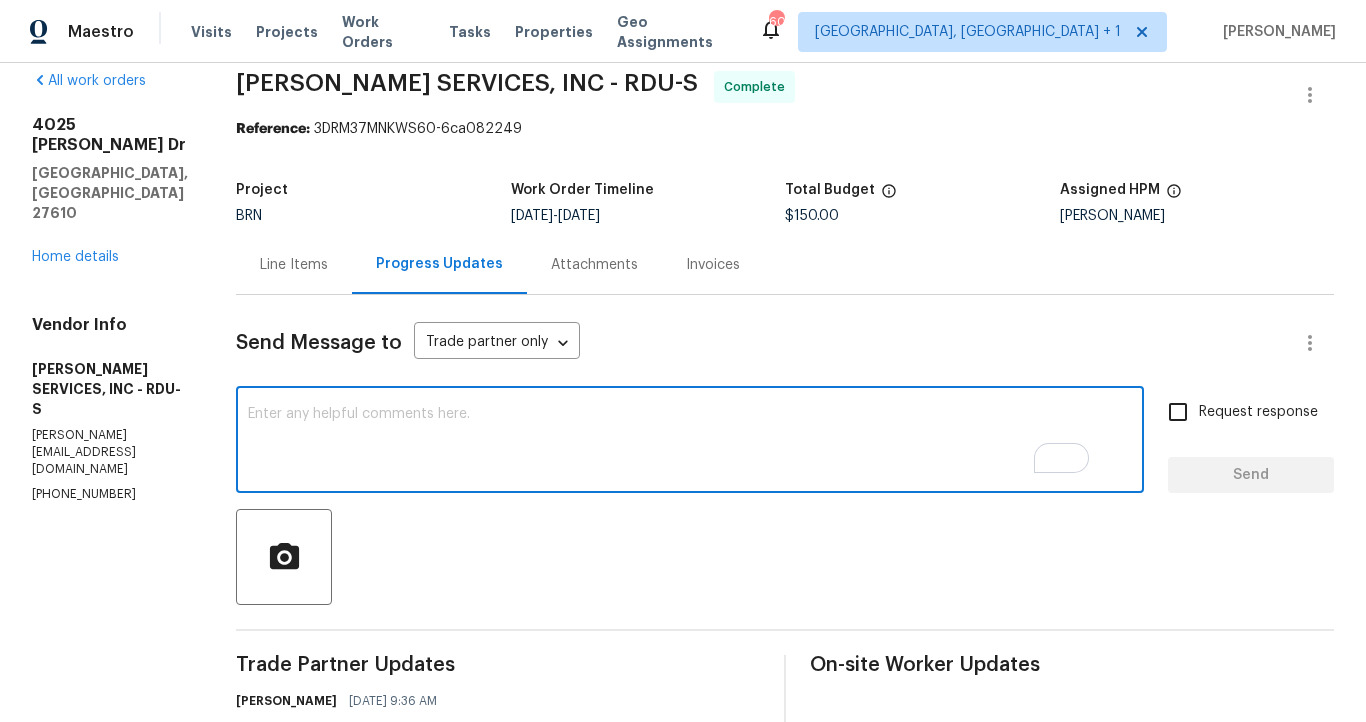 scroll, scrollTop: 24, scrollLeft: 0, axis: vertical 